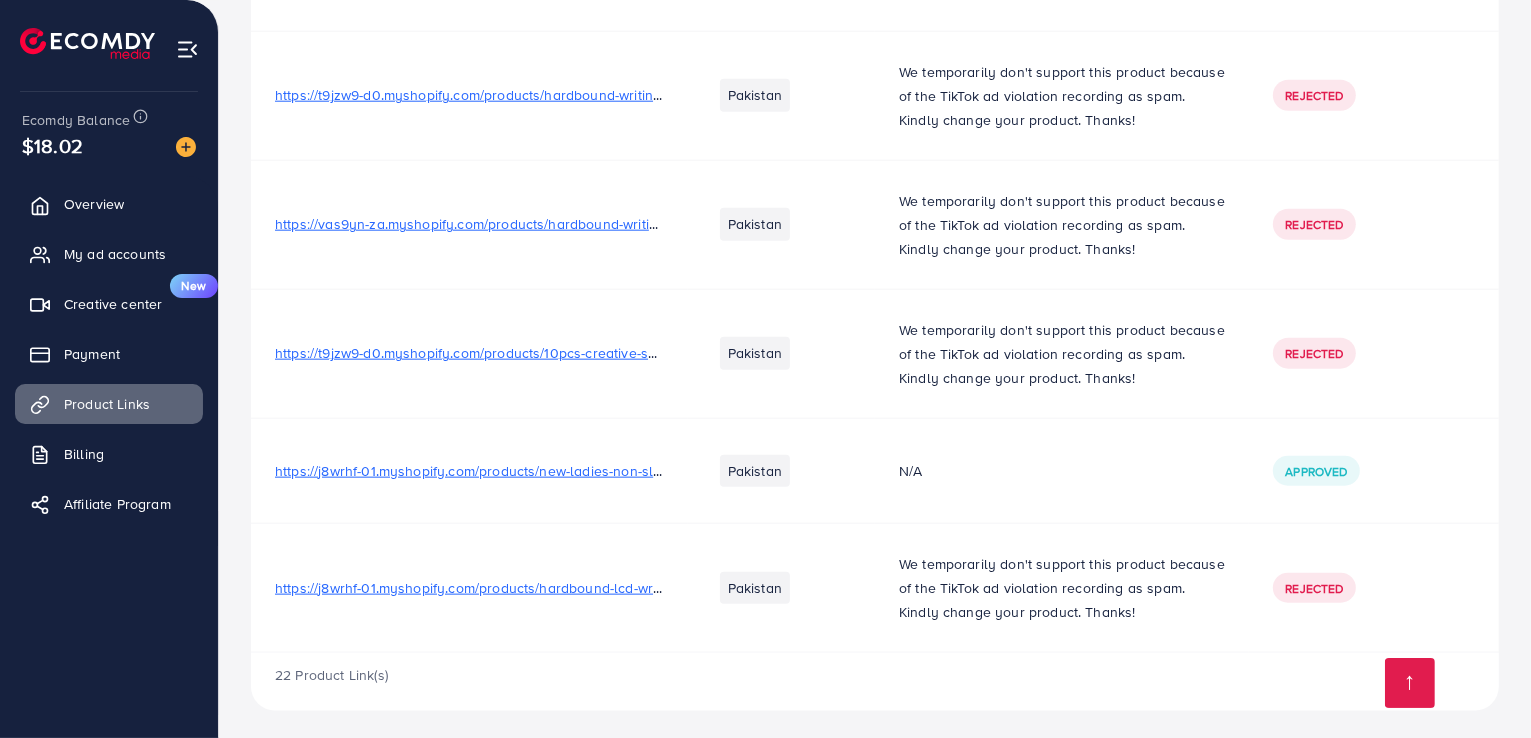 scroll, scrollTop: 2244, scrollLeft: 0, axis: vertical 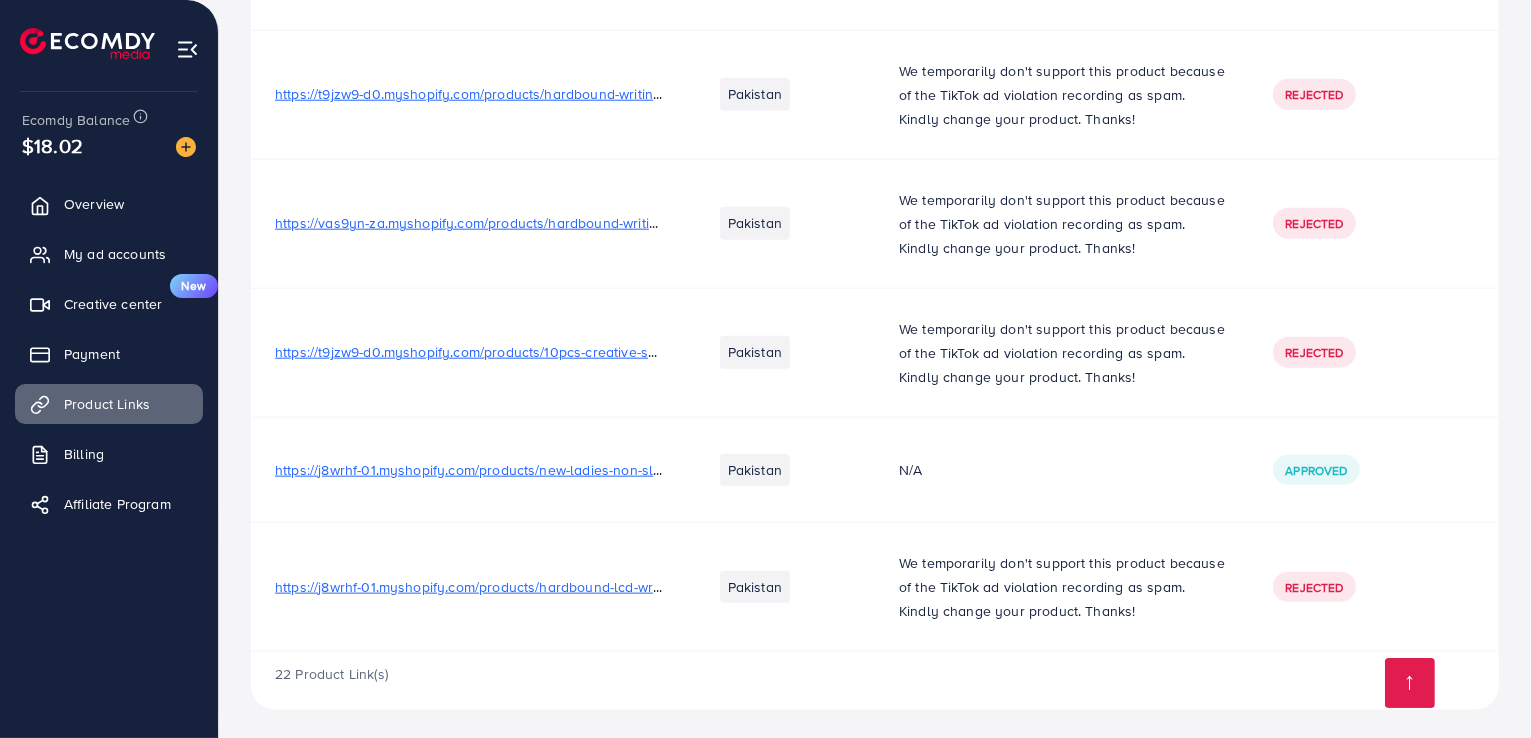 click on "https://j8wrhf-01.myshopify.com/products/new-ladies-non-slip-slippers-summer-indoor-home-soft-slipper-leakage-bathroom-shoes-beach-slippers?utm_source=copyToPasteBoard&utm_medium=product-links&utm_content=web" at bounding box center [993, 470] 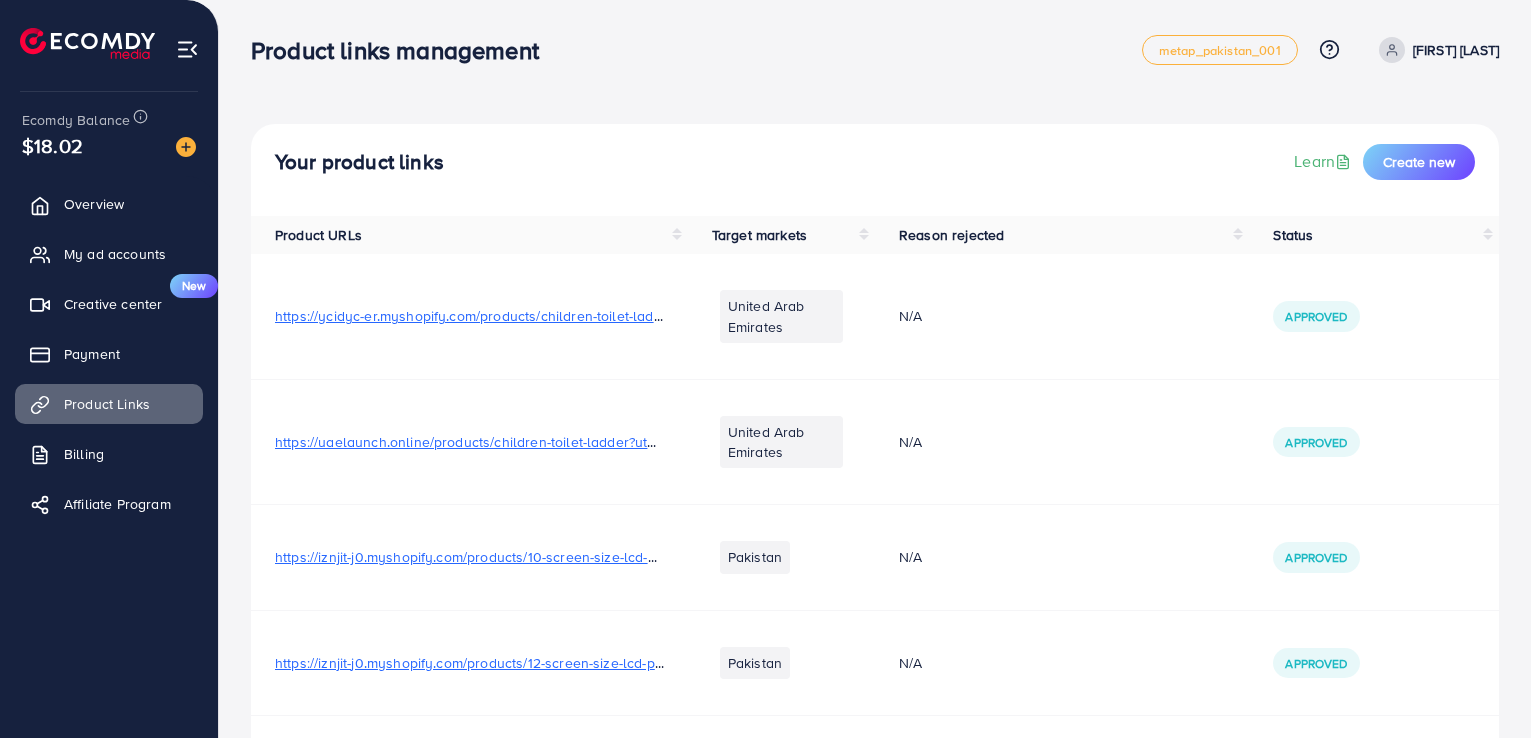 scroll, scrollTop: 0, scrollLeft: 0, axis: both 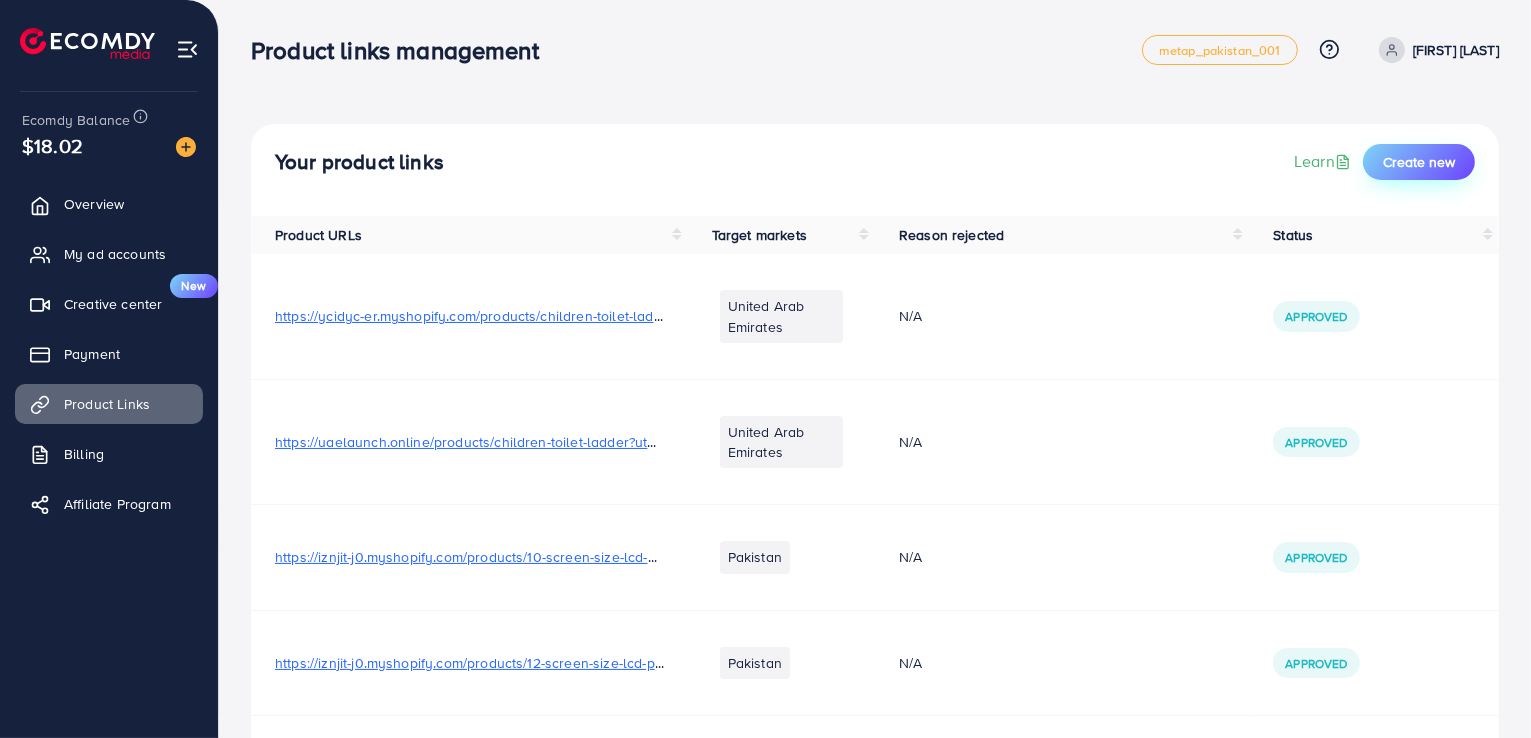click on "Create new" at bounding box center (1419, 162) 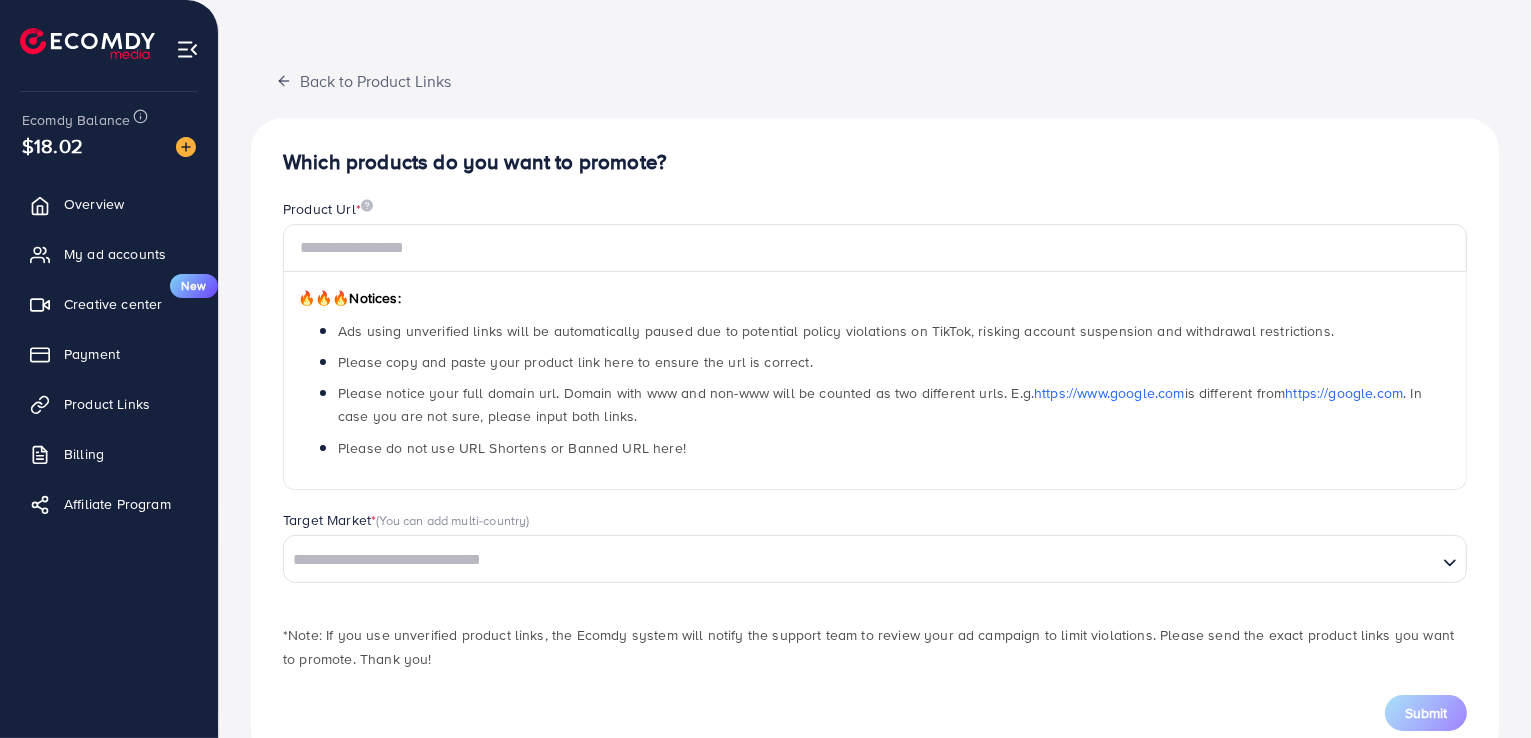 scroll, scrollTop: 100, scrollLeft: 0, axis: vertical 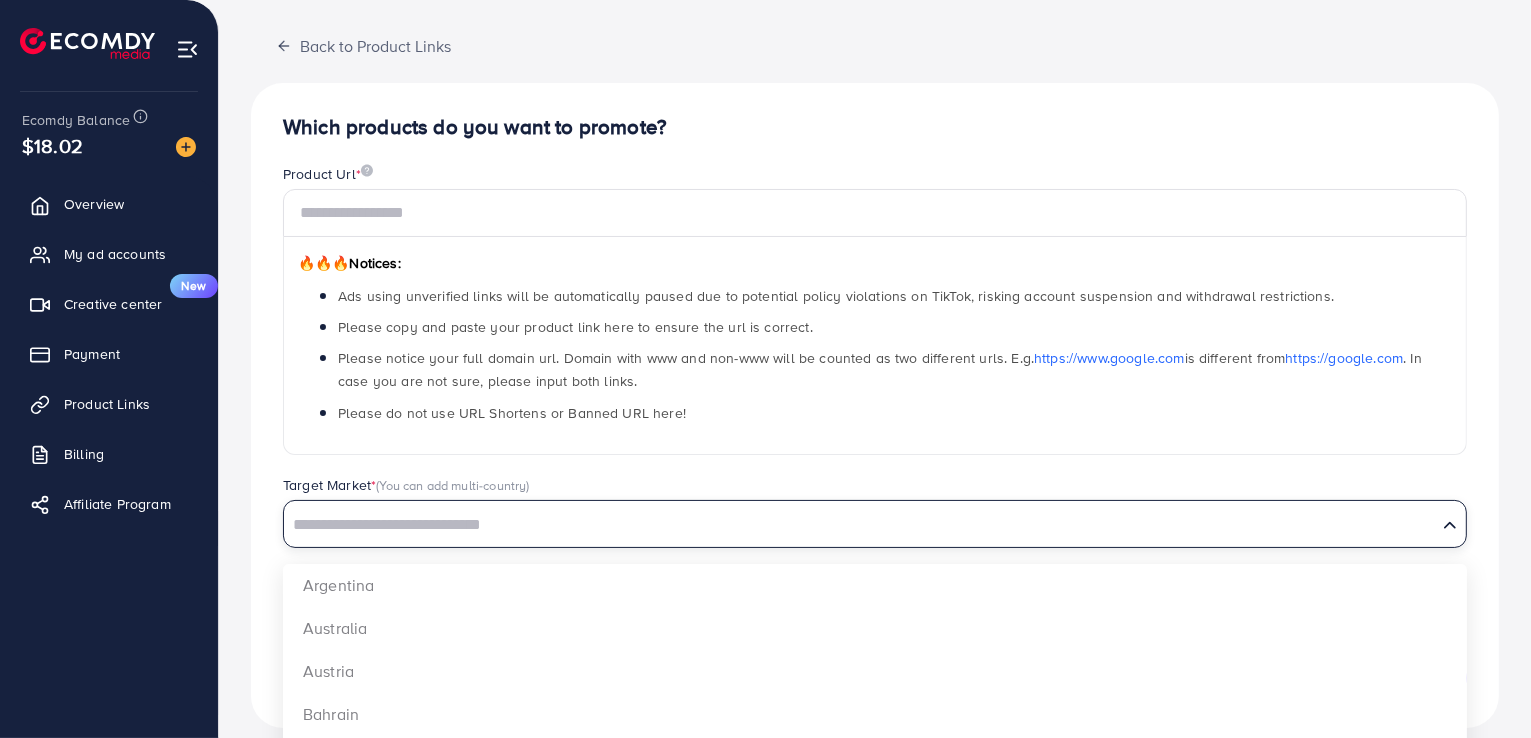 click at bounding box center (860, 525) 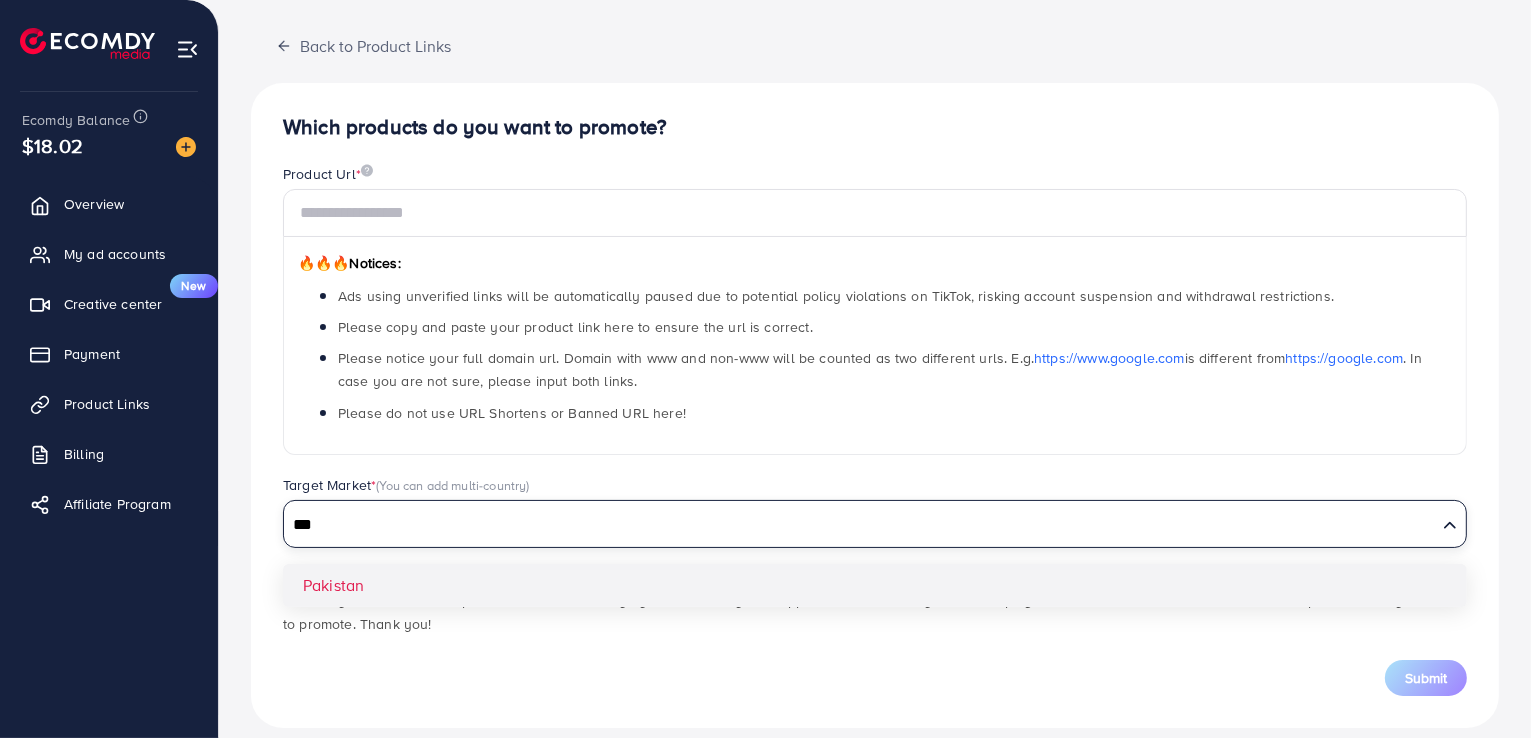 type on "***" 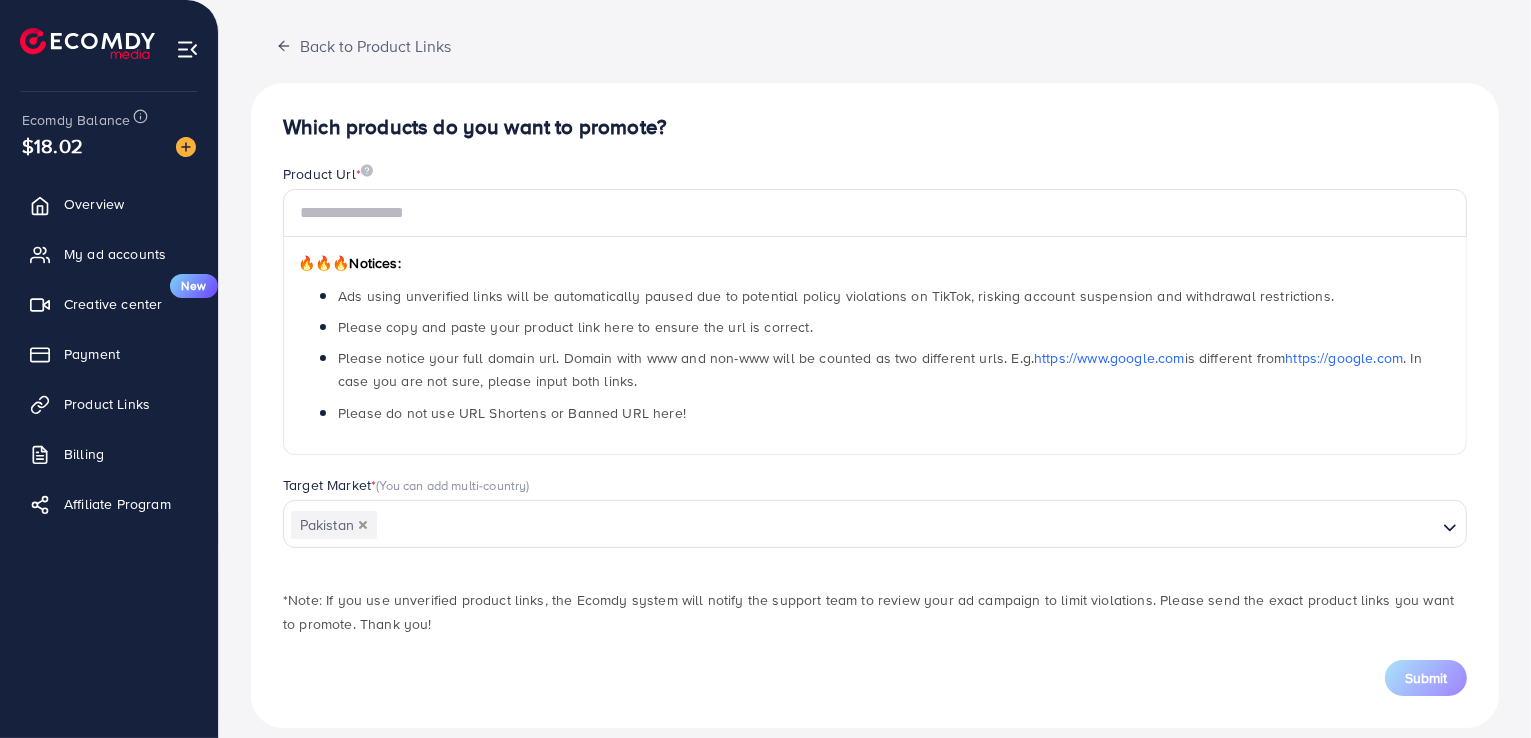 click on "Which products do you want to promote?   Product Url  *  🔥🔥🔥  Notices: Ads using unverified links will be automatically paused due to potential policy violations on TikTok, risking account suspension and withdrawal restrictions. Please copy and paste your product link here to ensure the url is correct. Please notice your full domain url. Domain with www and non-www will be counted as two different urls. E.g.  https://www.google.com  is different from  https://google.com . In case you are not sure, please input both links. Please do not use URL Shortens or Banned URL here!  Target Market  *  (You can add multi-country)
Pakistan
Loading...
Pakistan
*Note: If you use unverified product links, the Ecomdy system will notify the support team to review your ad campaign to limit violations. Please send the exact product links you want to promote. Thank you!   Submit" at bounding box center (875, 405) 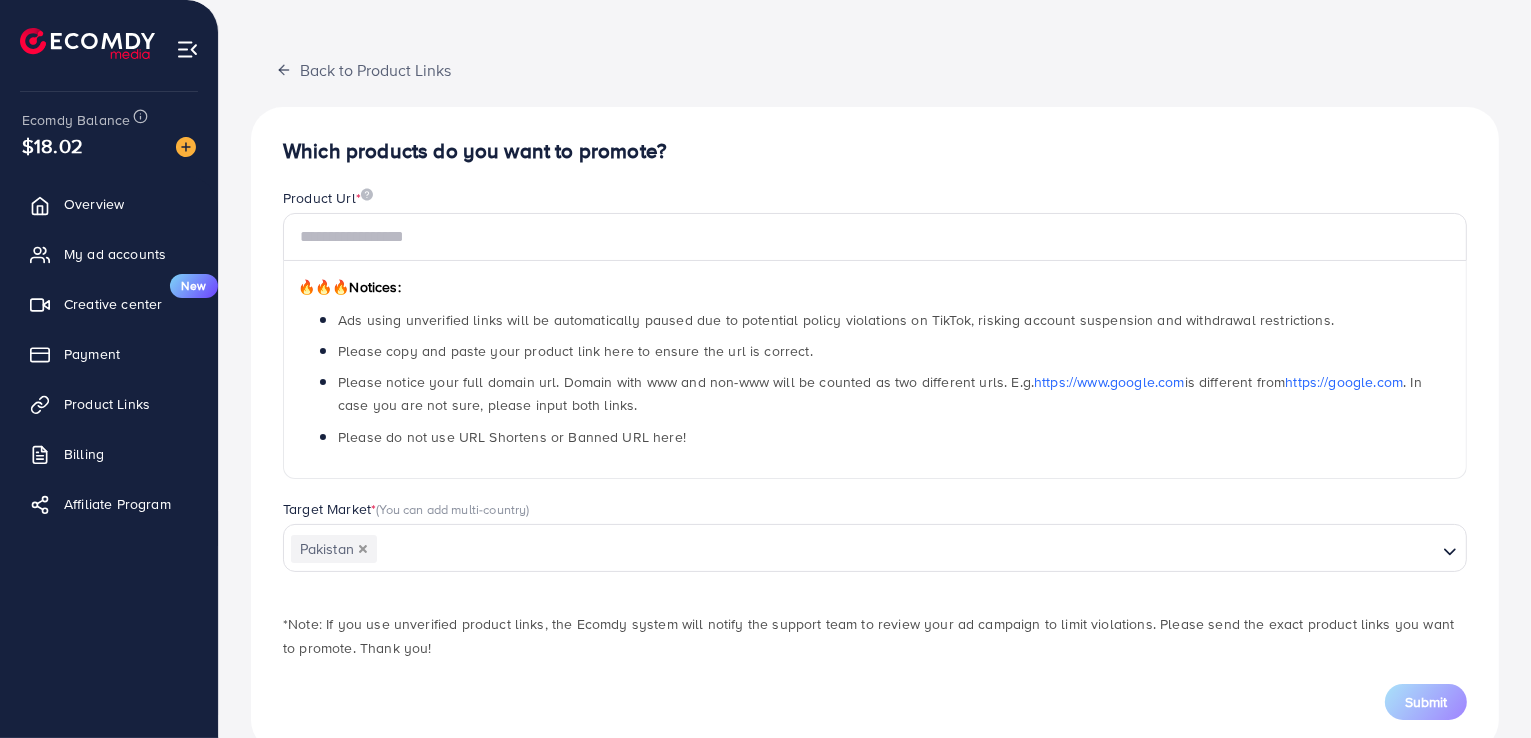 scroll, scrollTop: 0, scrollLeft: 0, axis: both 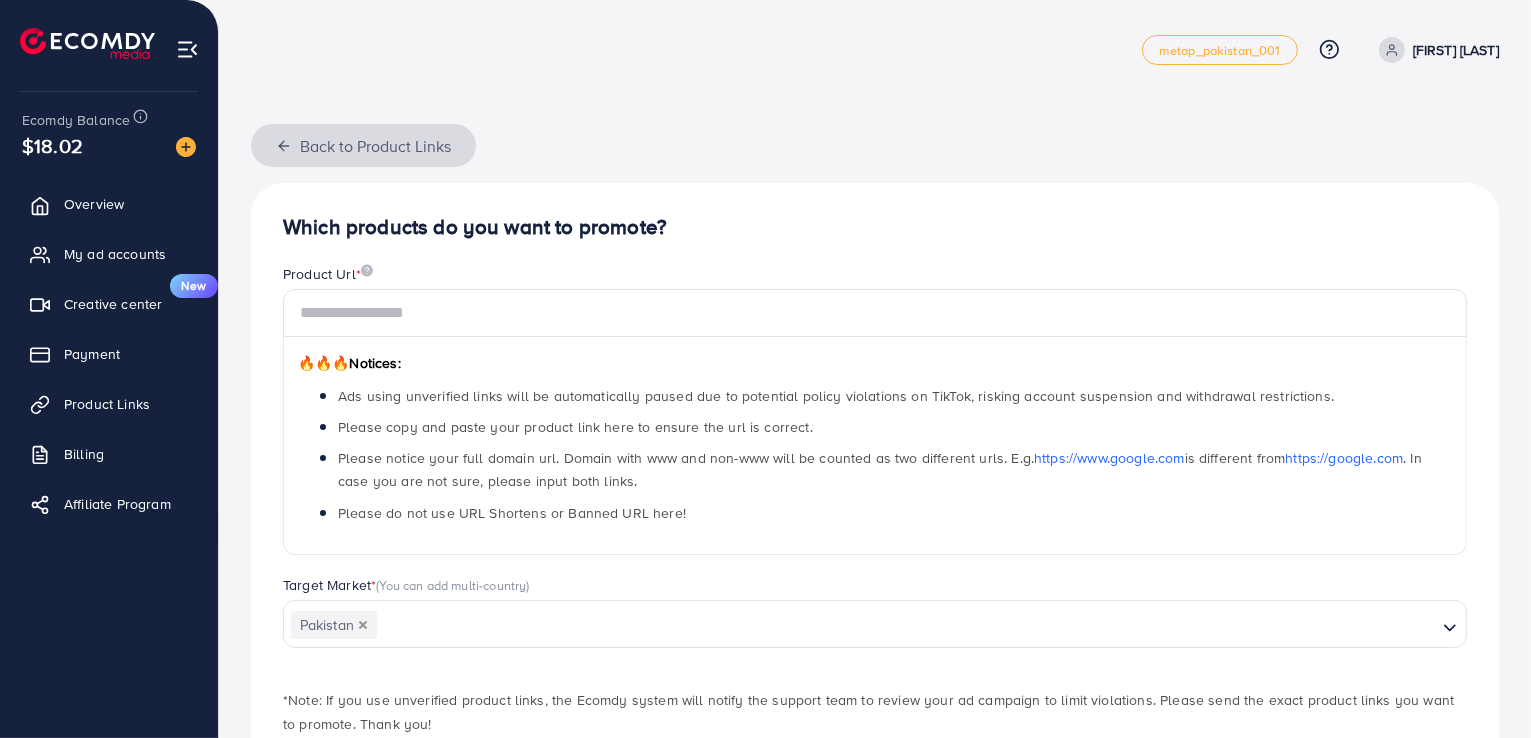 click on "Back to Product Links" at bounding box center [363, 145] 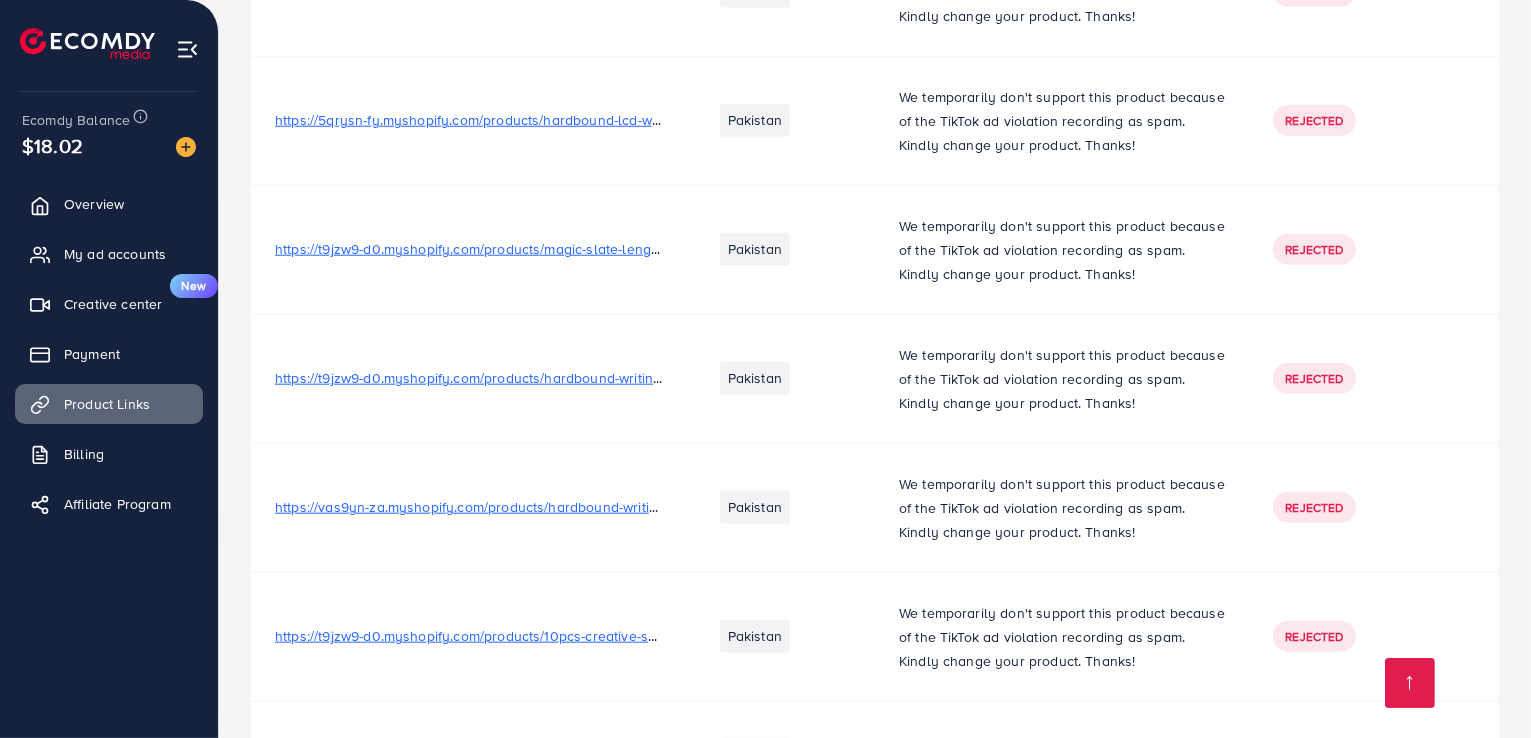 scroll, scrollTop: 1944, scrollLeft: 0, axis: vertical 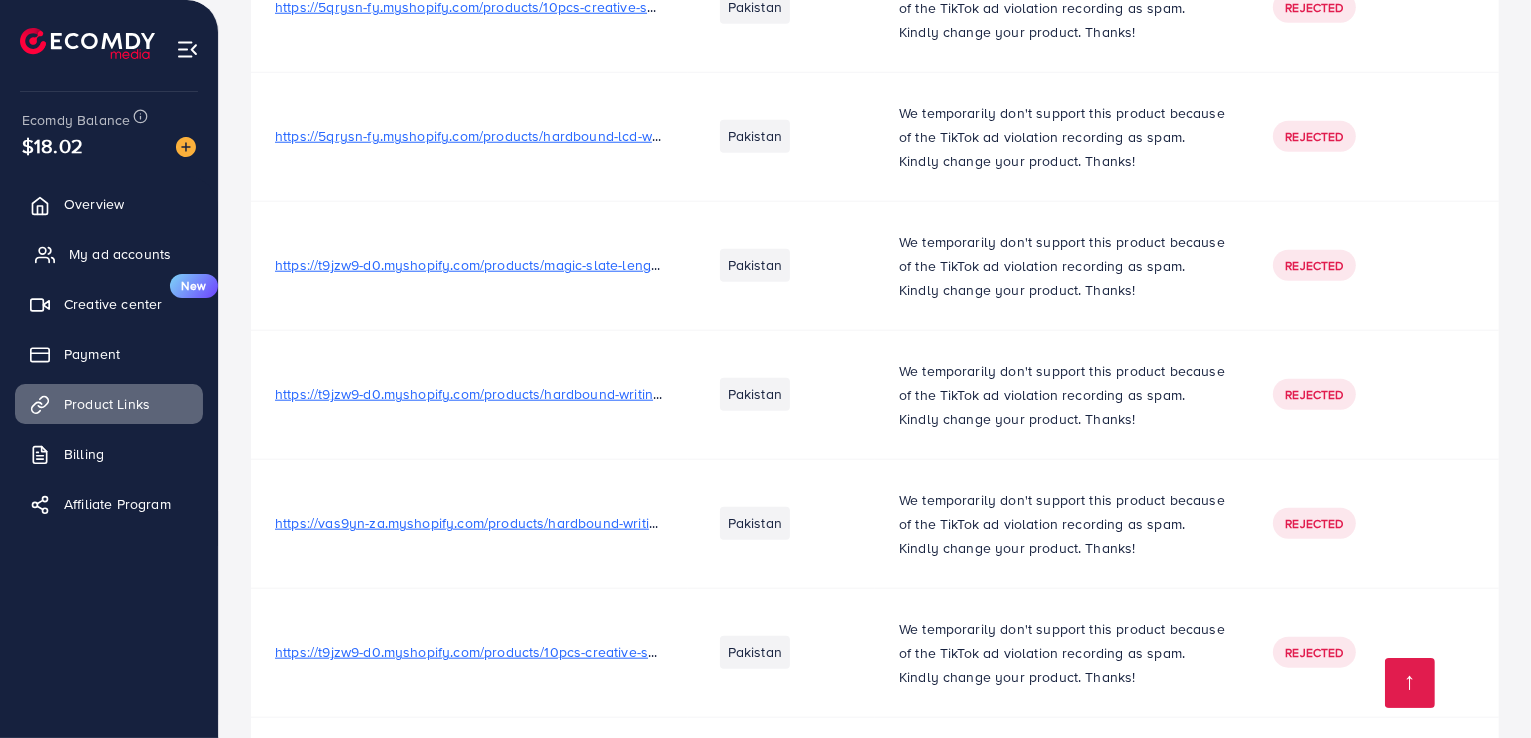 click on "My ad accounts" at bounding box center [120, 254] 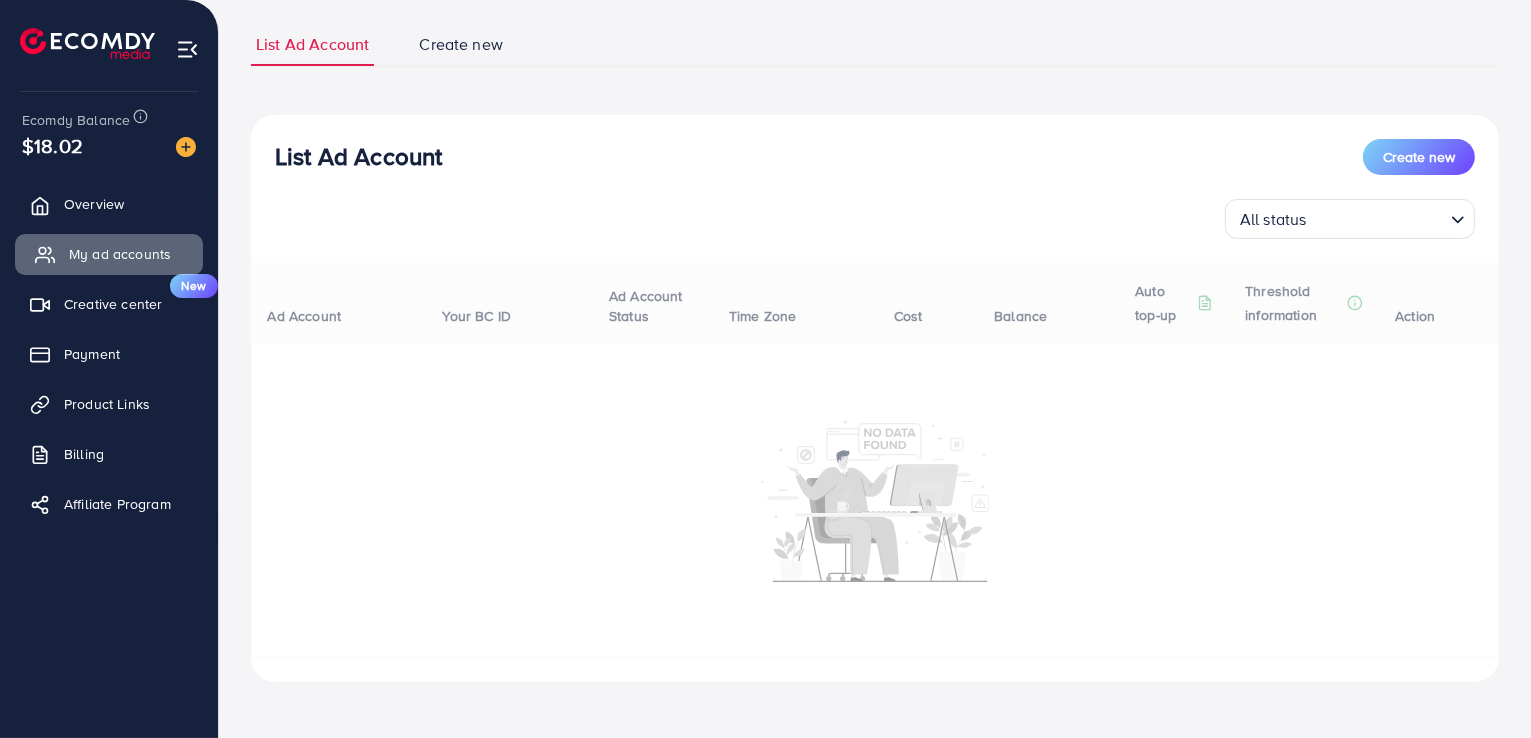 scroll, scrollTop: 0, scrollLeft: 0, axis: both 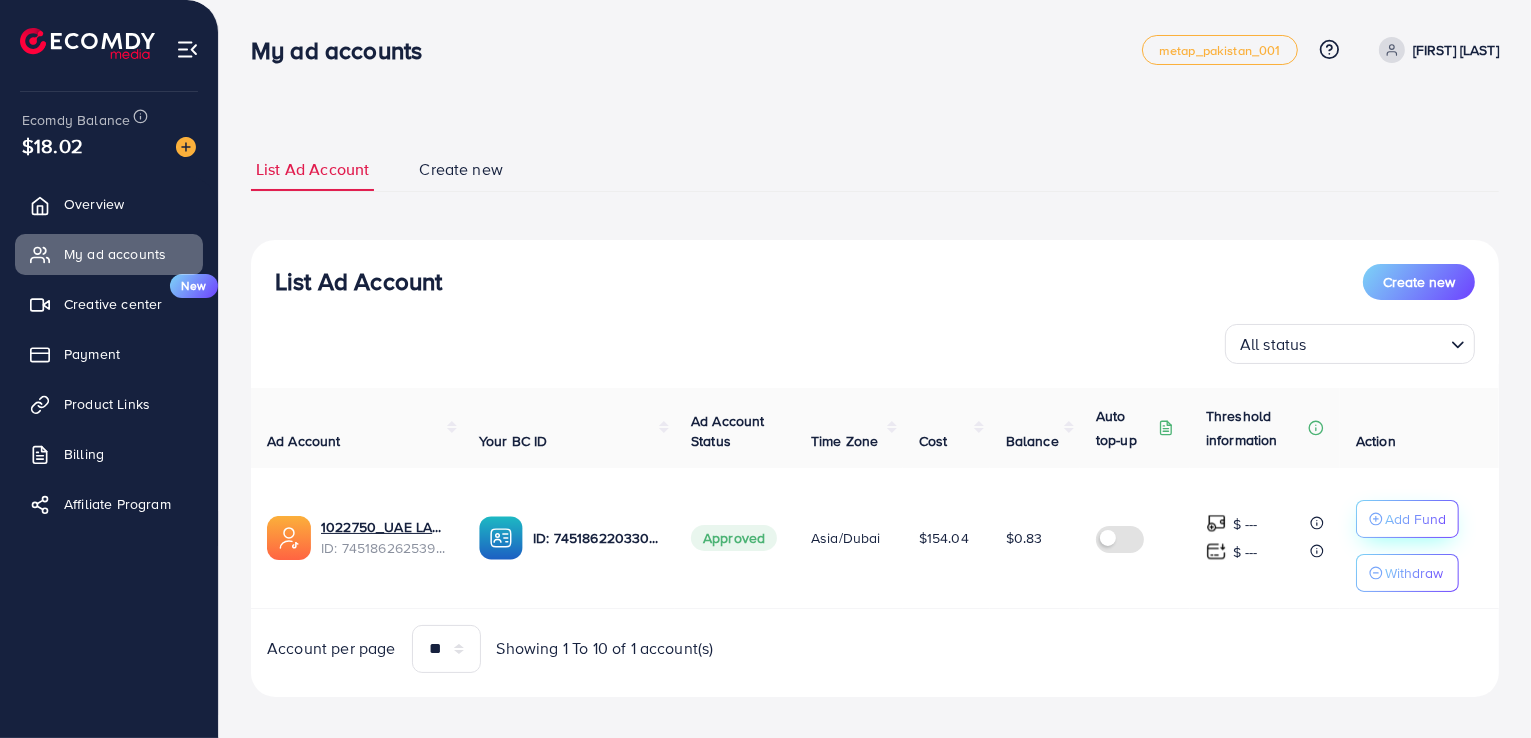 click on "Add Fund" at bounding box center [1415, 519] 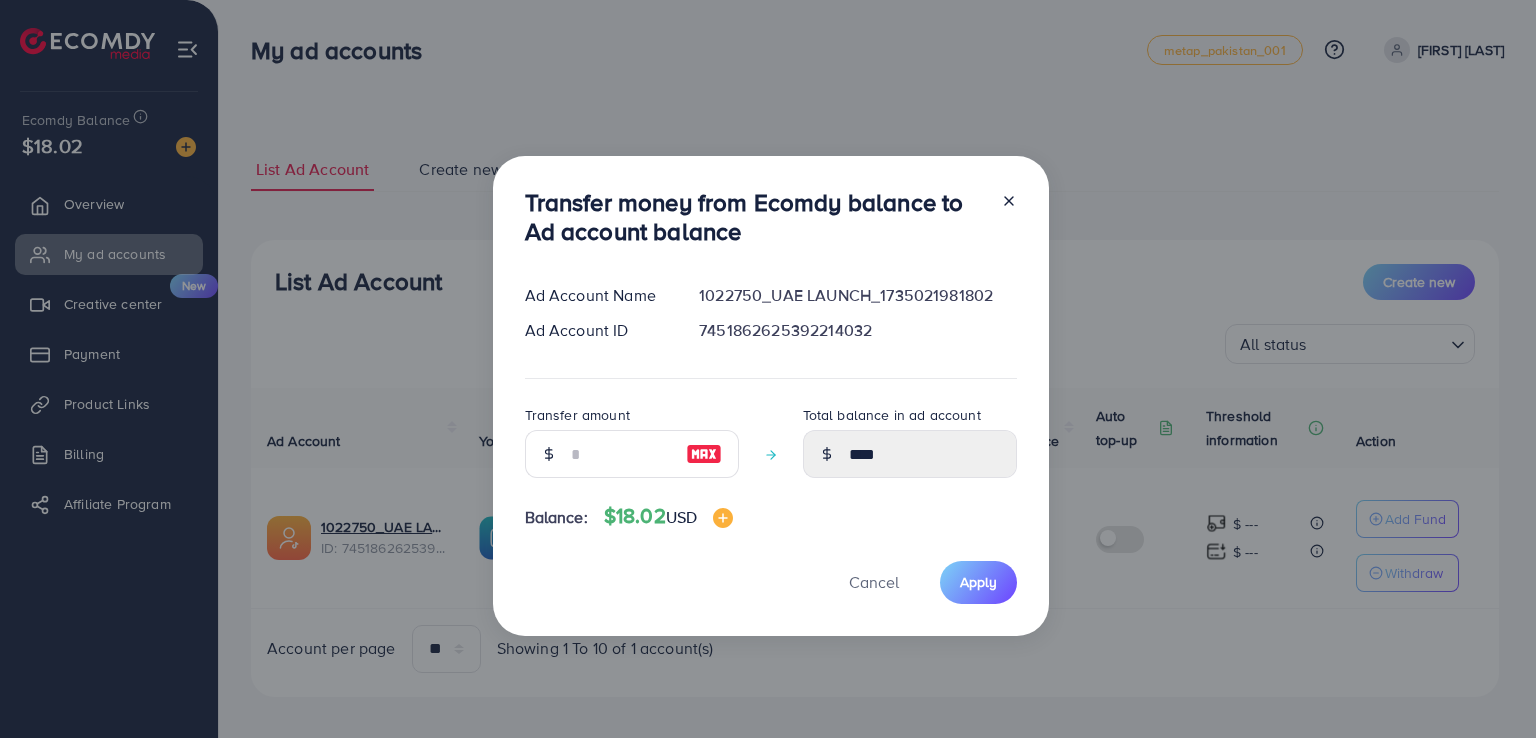 click 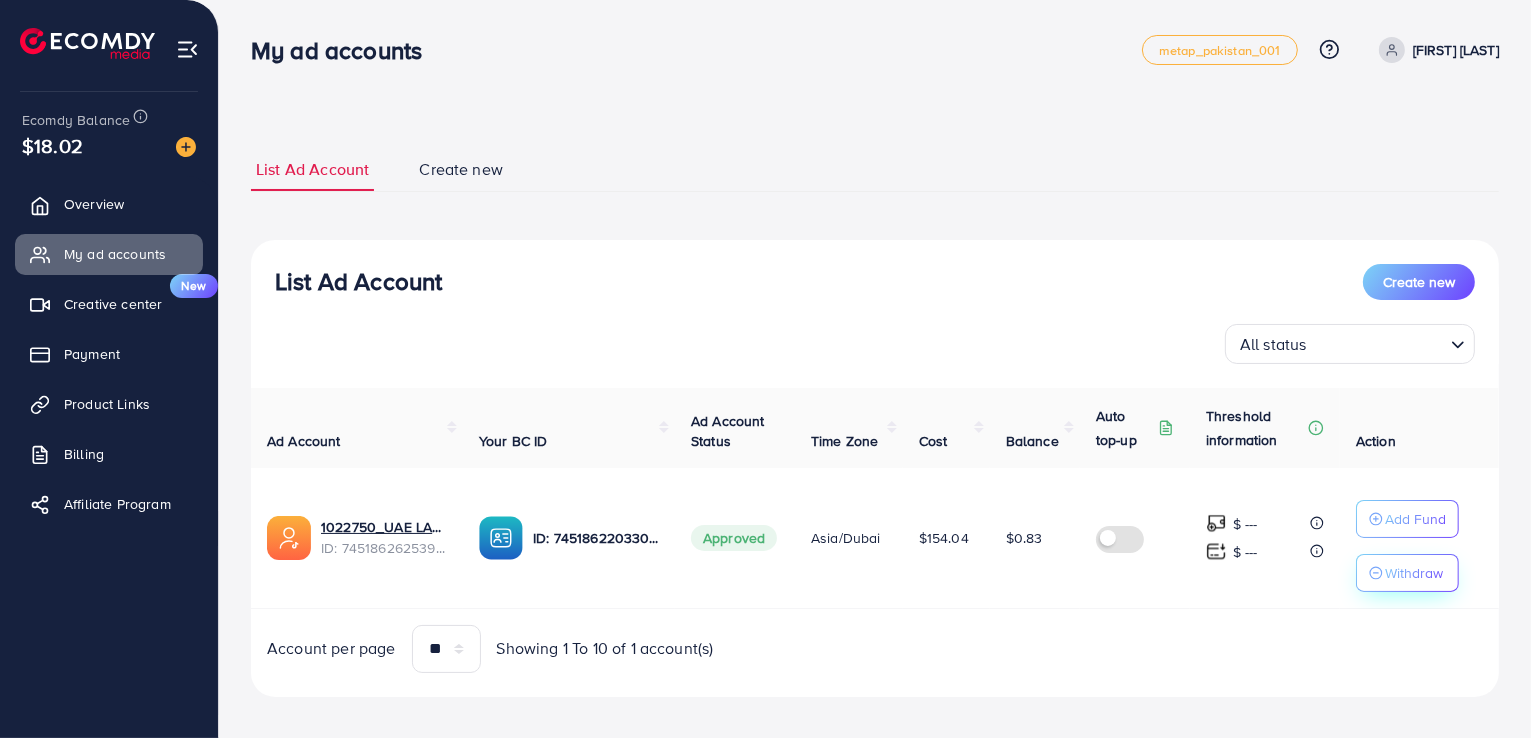 click on "Withdraw" at bounding box center (1414, 573) 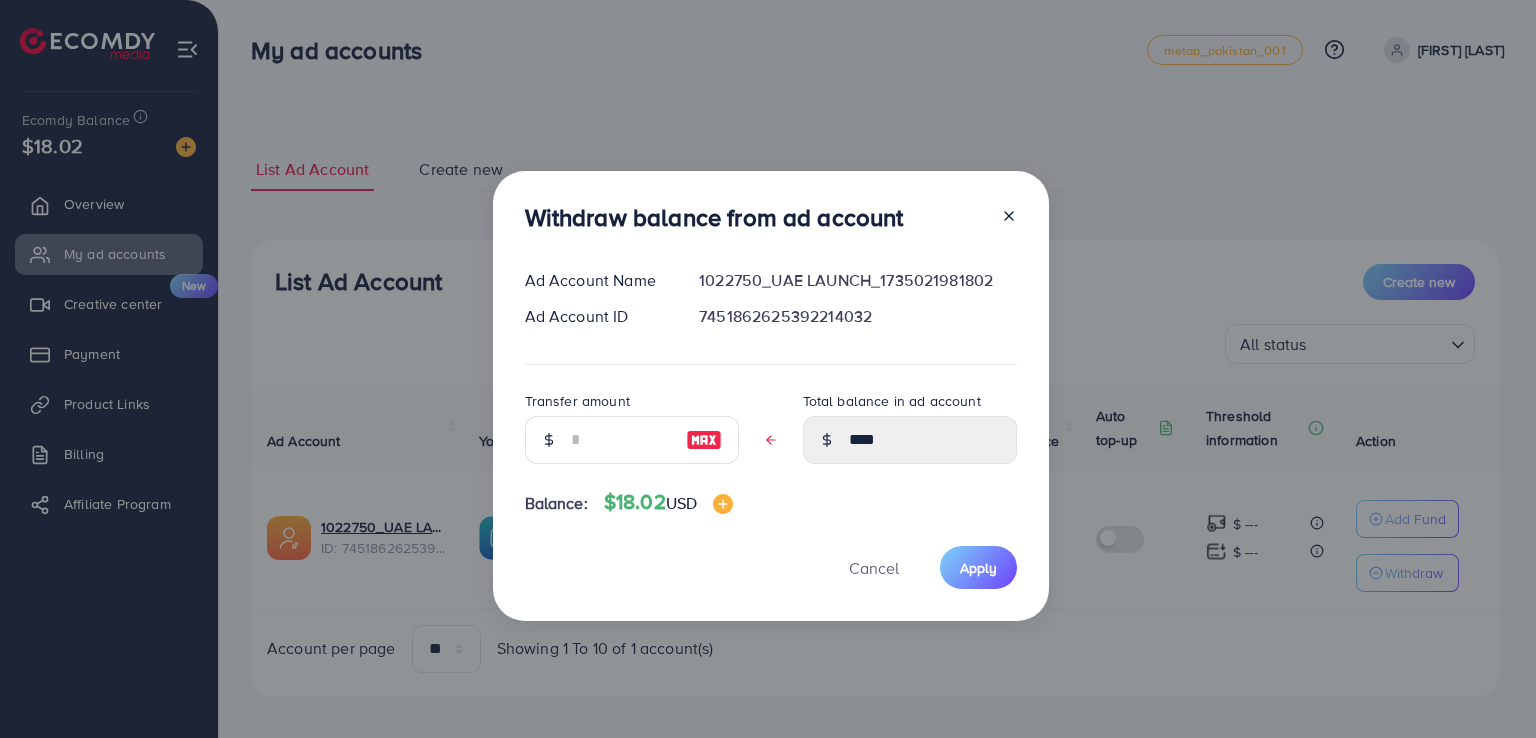 click 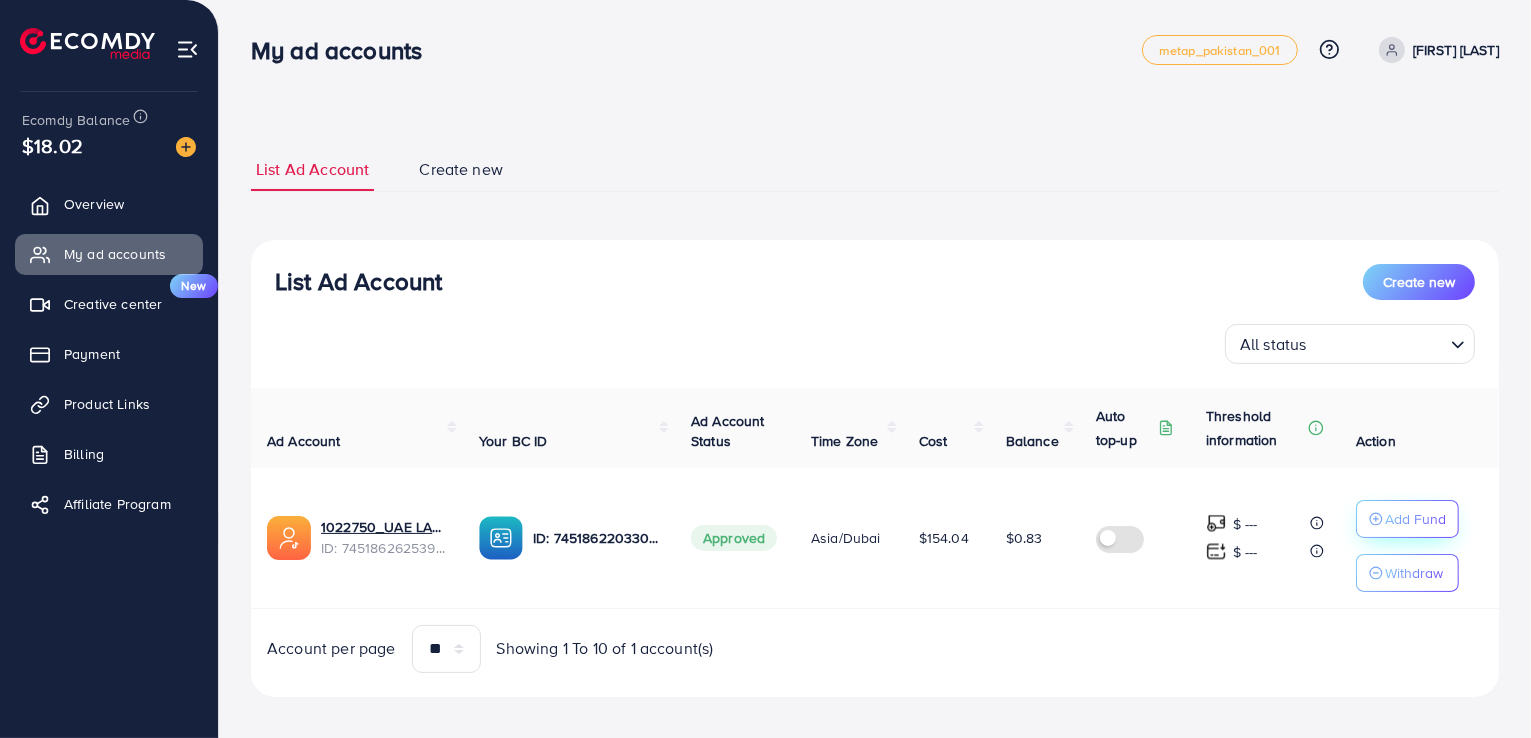 click on "Add Fund" at bounding box center (1407, 519) 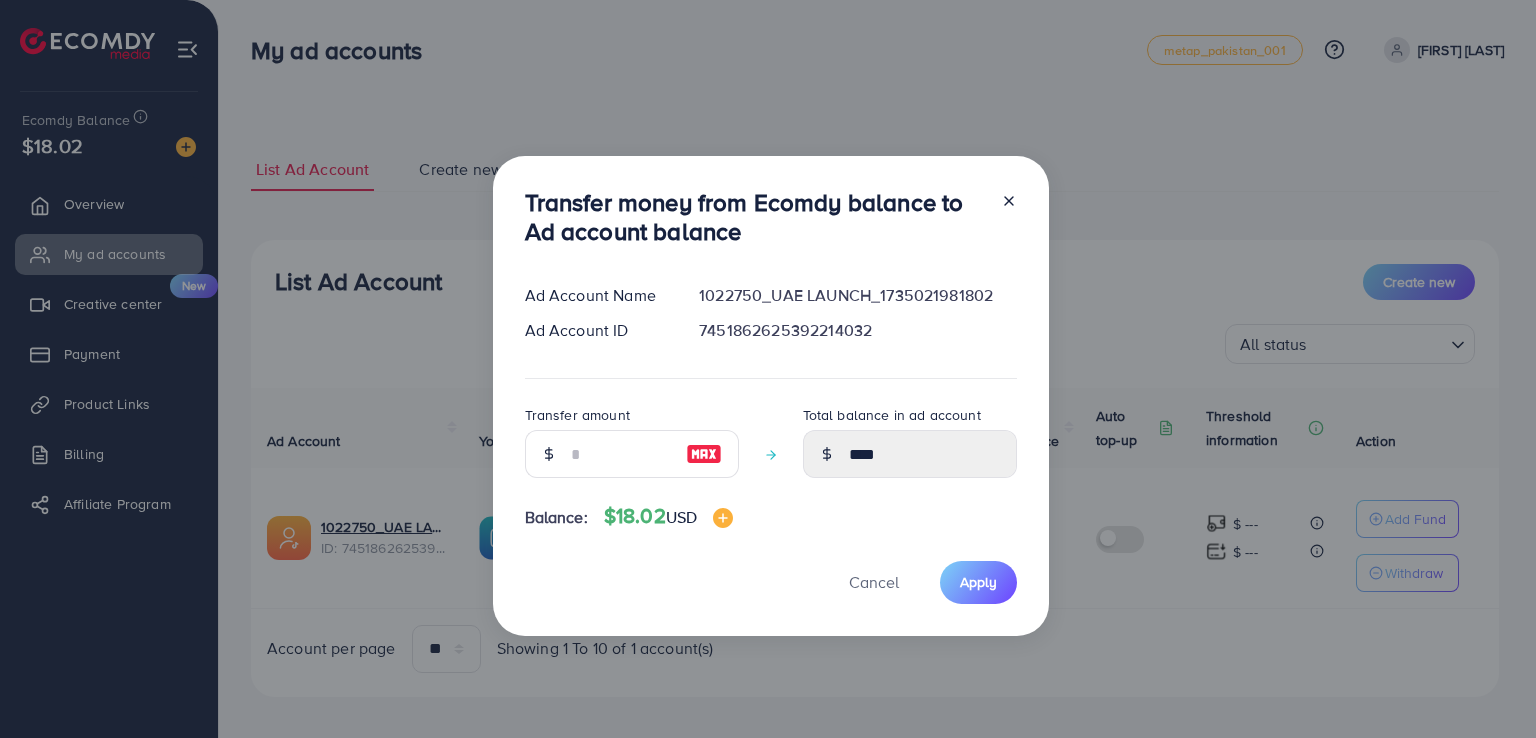 drag, startPoint x: 1008, startPoint y: 198, endPoint x: 1030, endPoint y: 222, distance: 32.55764 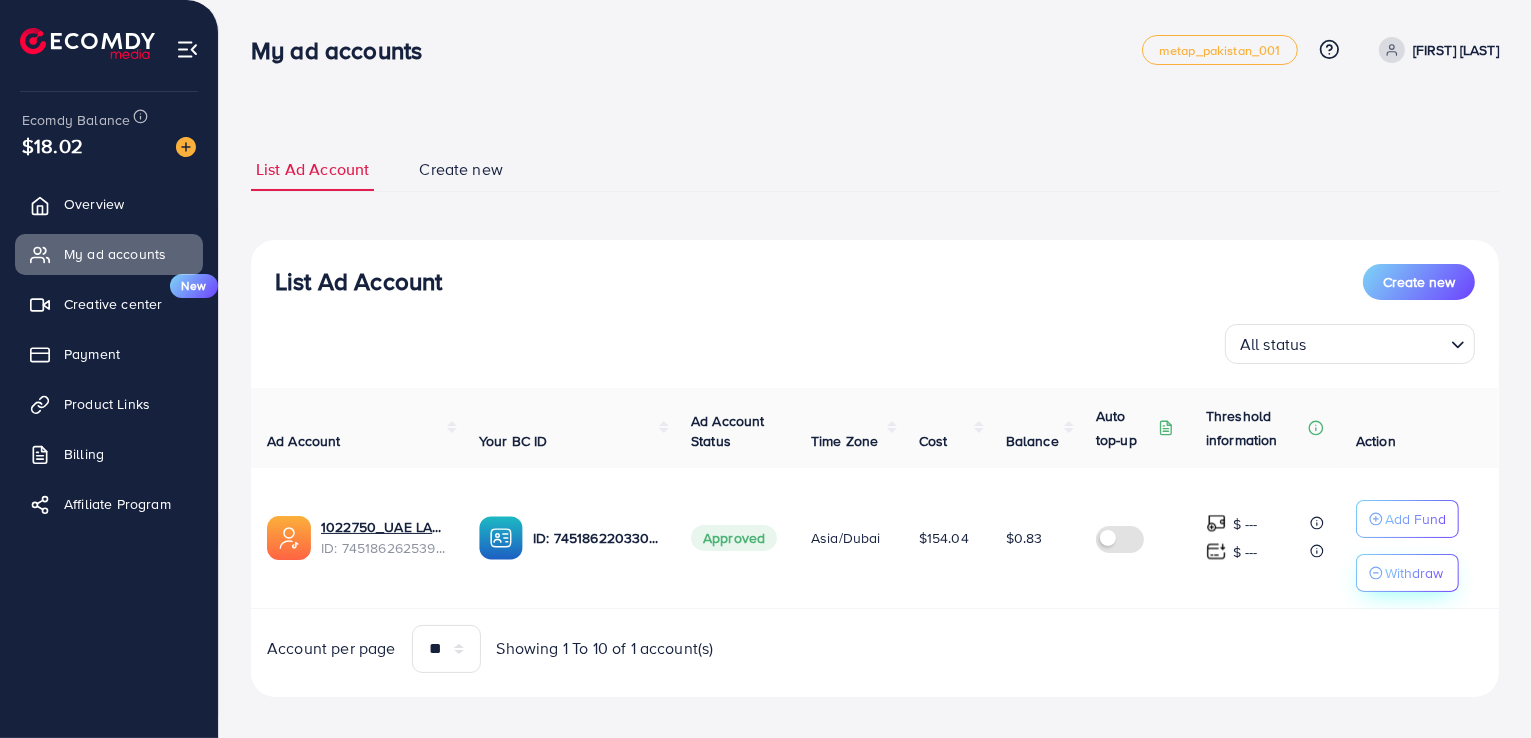 click on "Withdraw" at bounding box center [1414, 573] 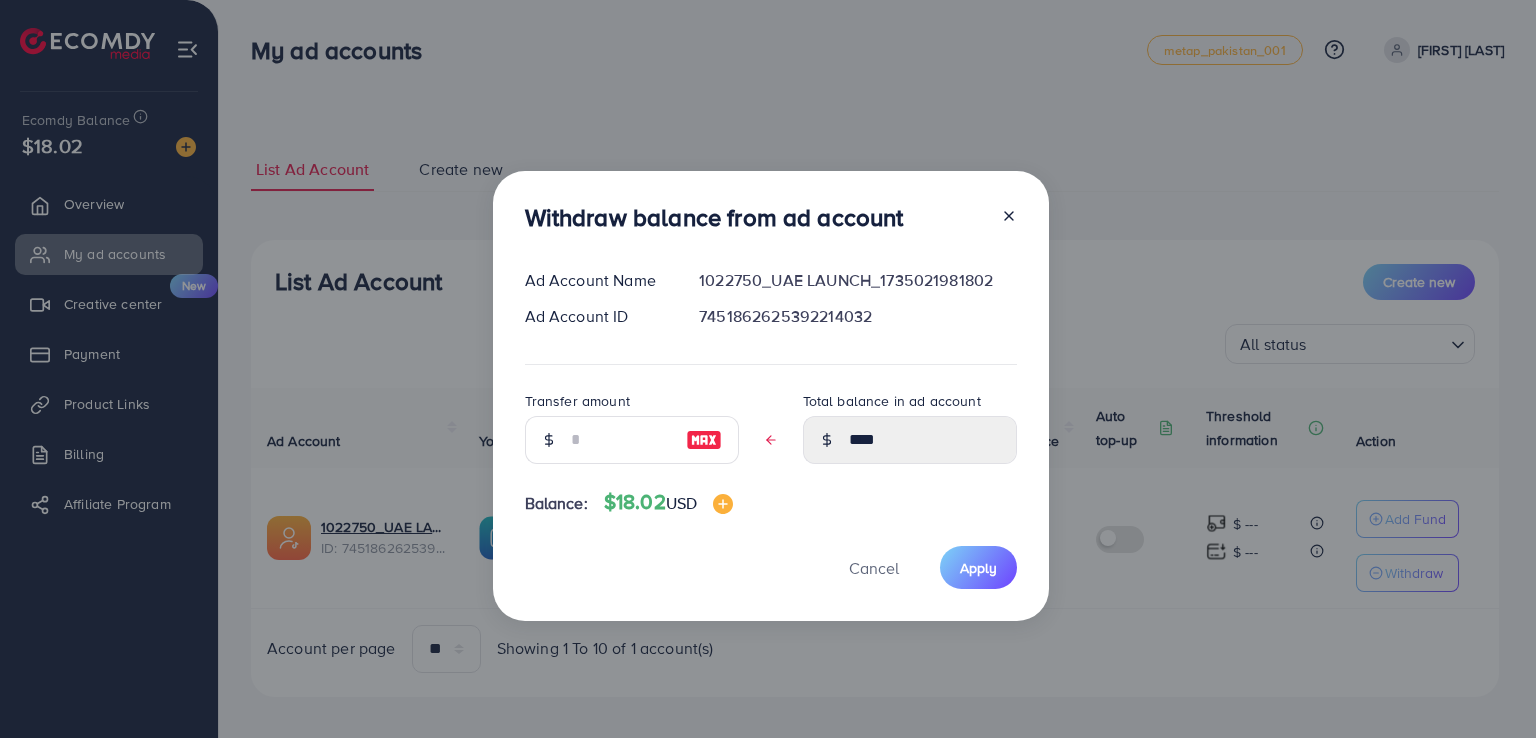 click at bounding box center [704, 440] 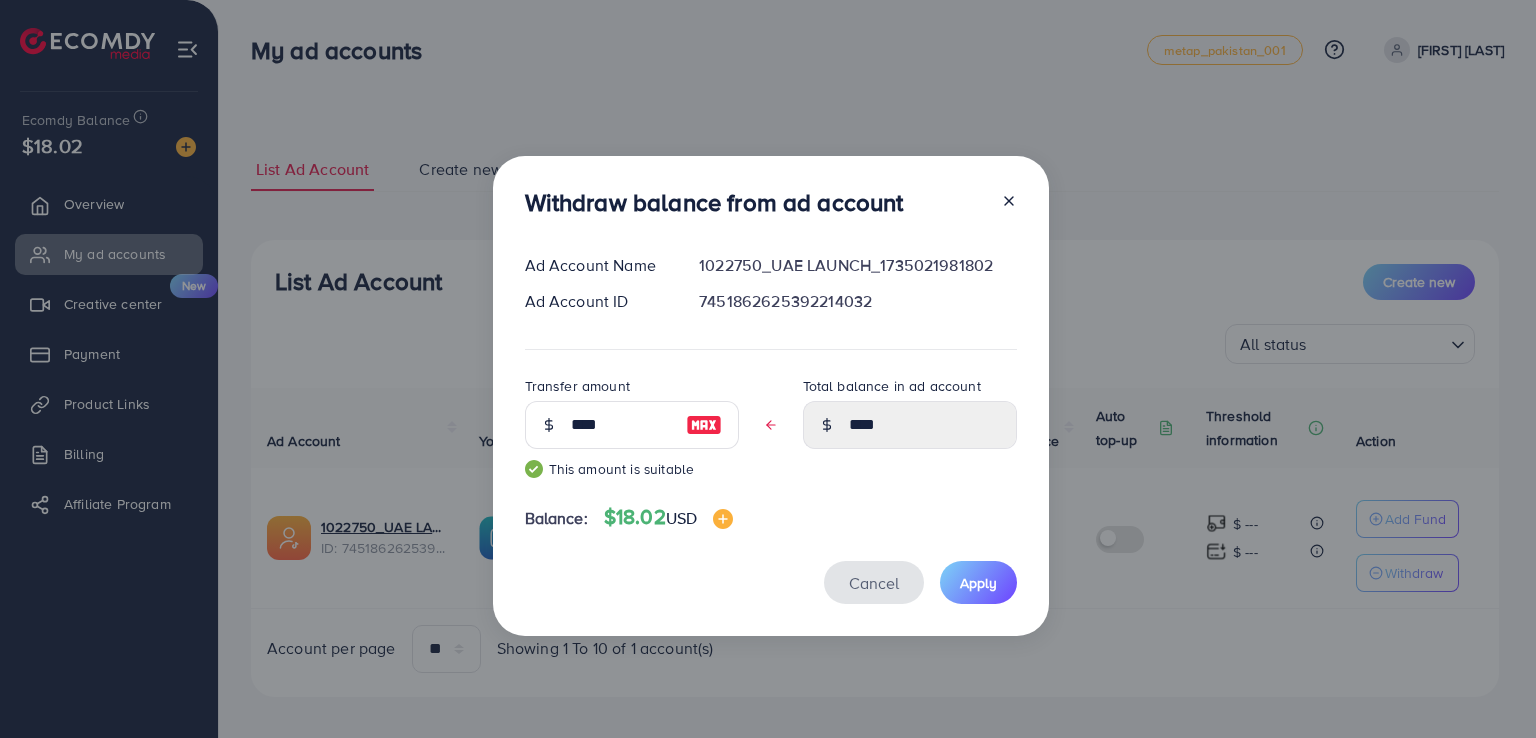 click on "Cancel" at bounding box center (874, 583) 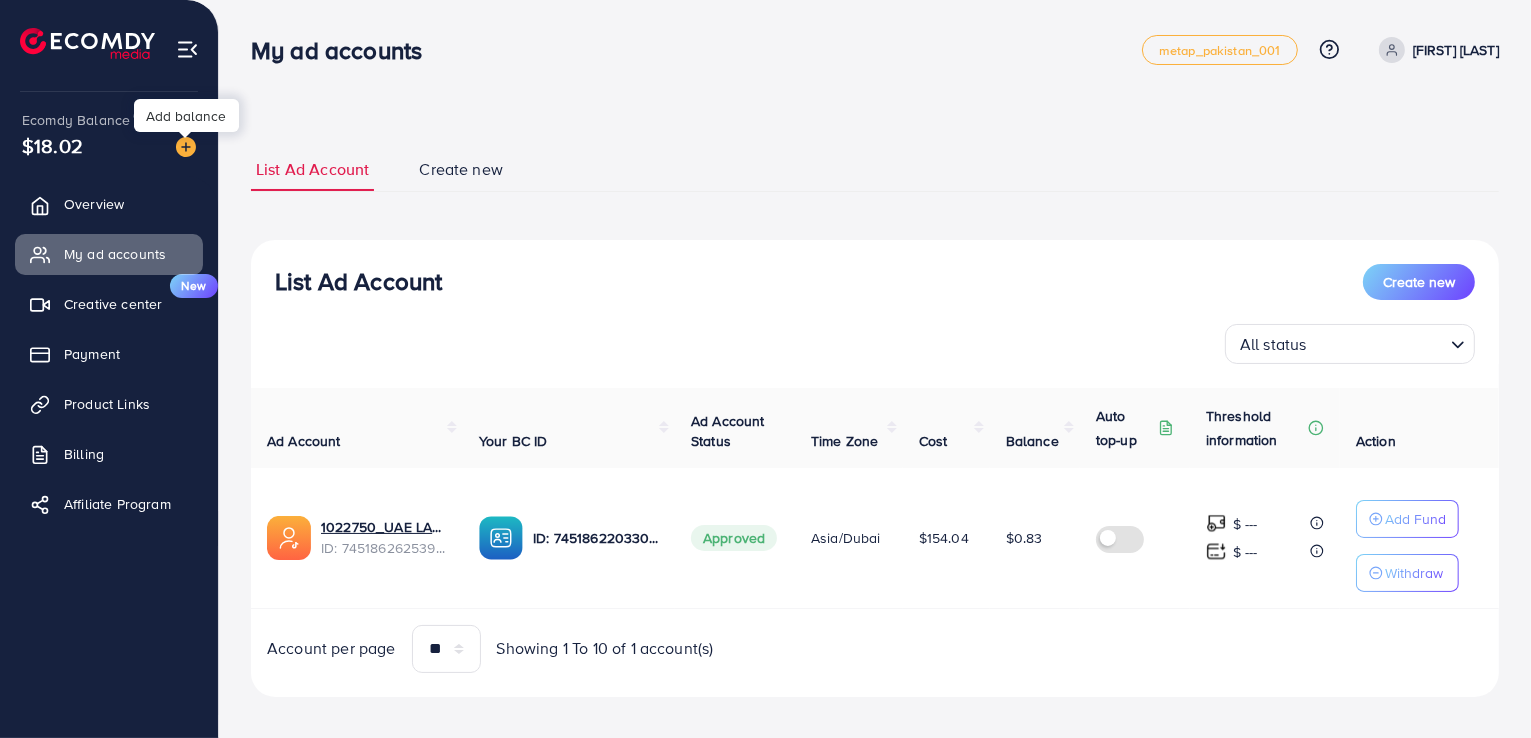 click at bounding box center [186, 147] 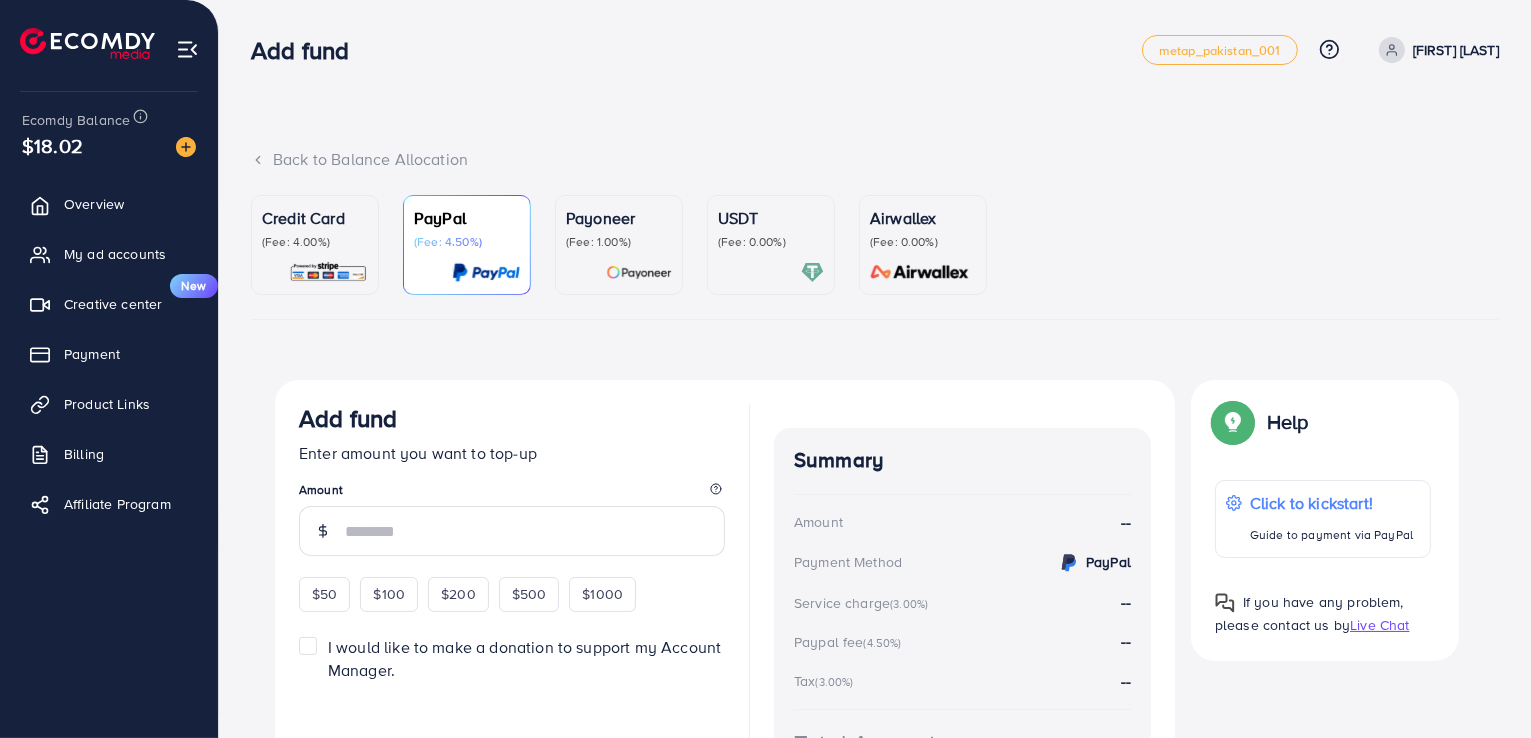 click on "(Fee: 0.00%)" at bounding box center [771, 242] 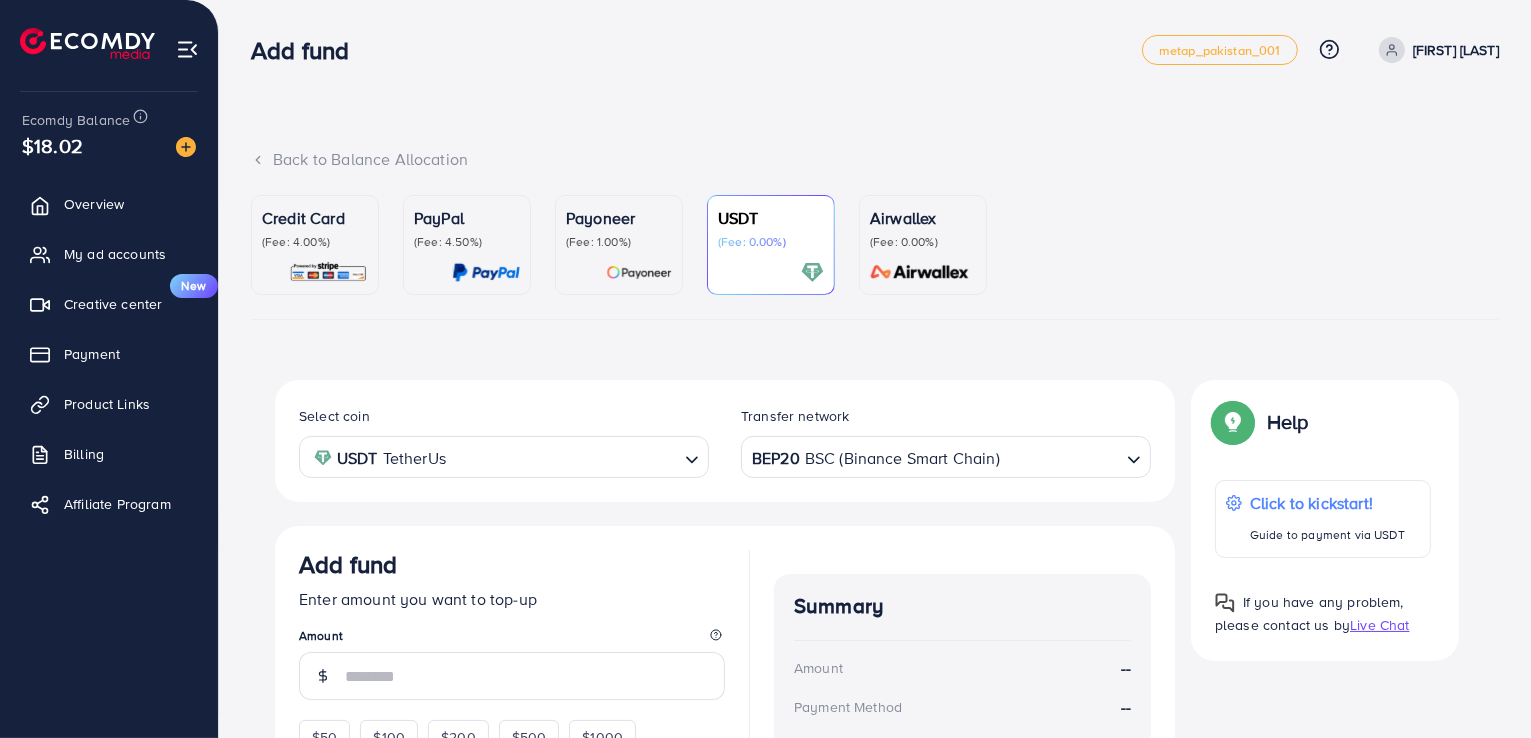 click on "BEP20 BSC (Binance Smart Chain)" at bounding box center [934, 455] 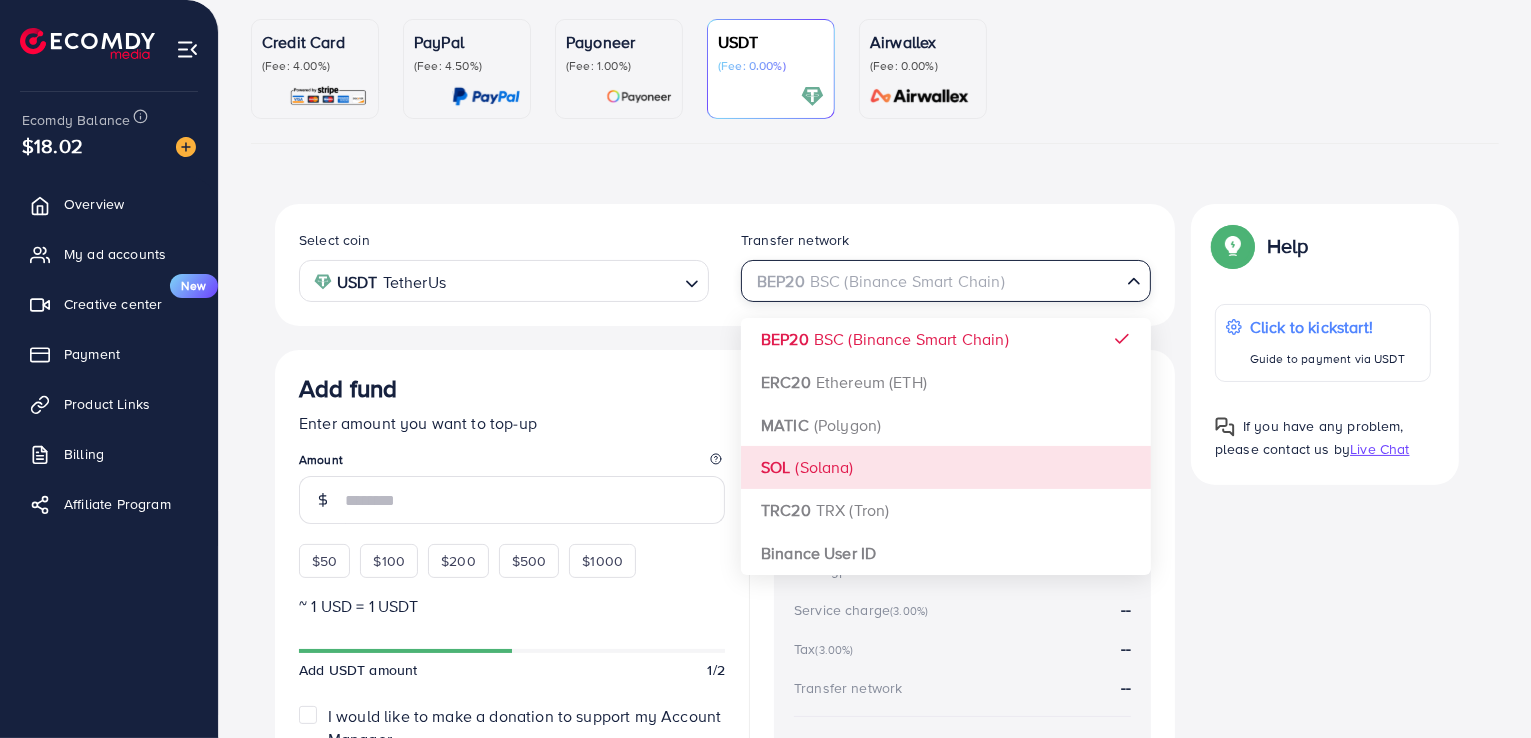 scroll, scrollTop: 200, scrollLeft: 0, axis: vertical 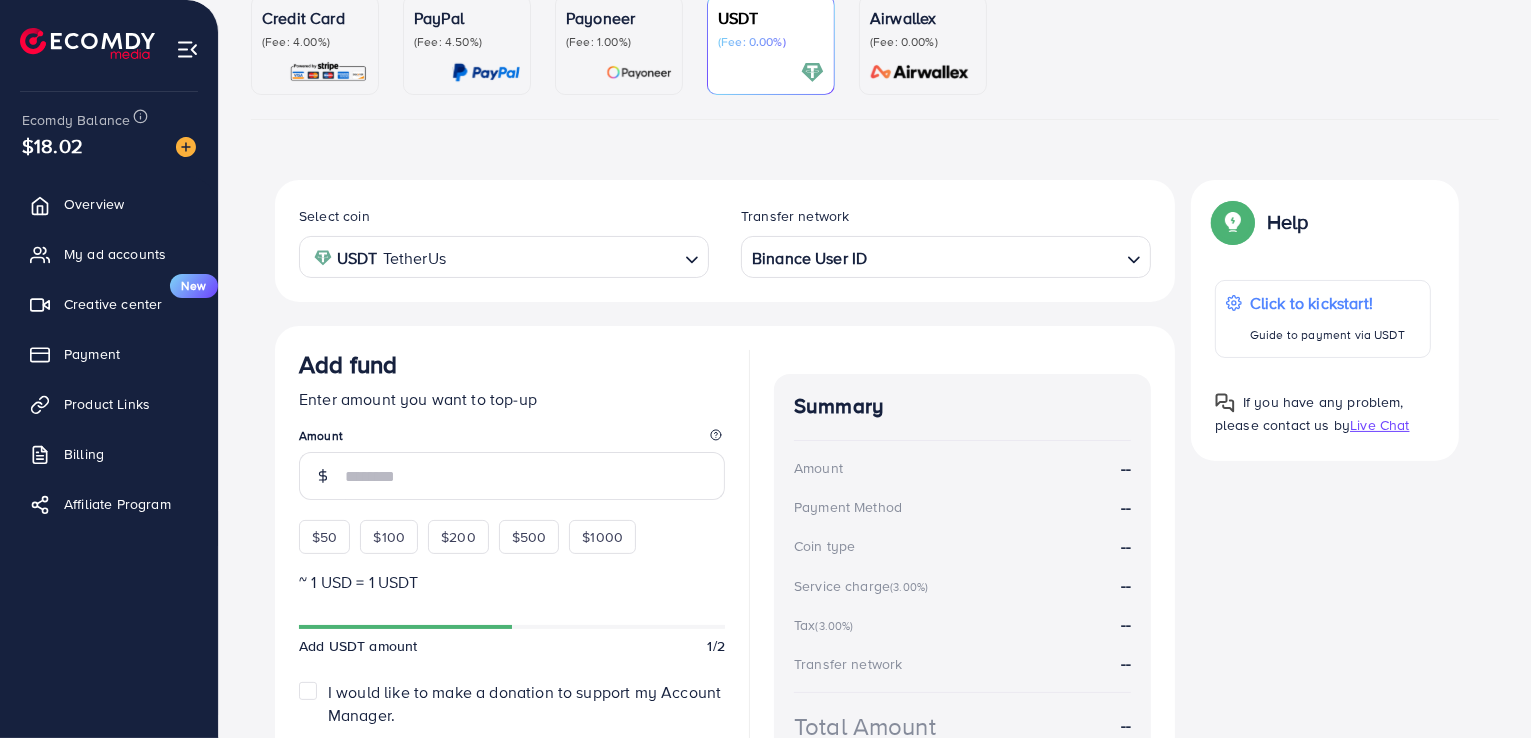 click on "Select coin   USDT TetherUs           Loading...     Transfer network   Binance User ID           Loading...     BEP20 BSC (Binance Smart Chain) ERC20 Ethereum (ETH) MATIC (Polygon) SOL (Solana) TRC20 TRX (Tron) Binance User ID        Add fund  Enter amount you want to top-up Amount $50 $100 $200 $500 $1000  ~ 1 USD = 1 USDT   Add USDT amount  1/2 I would like to make a donation to support my Account Manager. 5% 10% 15% 20%  Continue   Summary   Amount   --   Payment Method   --   Coin type   --   Service charge   (3.00%)   --   Tax   (3.00%)   --   Transfer network   --   Total Amount   --" at bounding box center (725, 507) 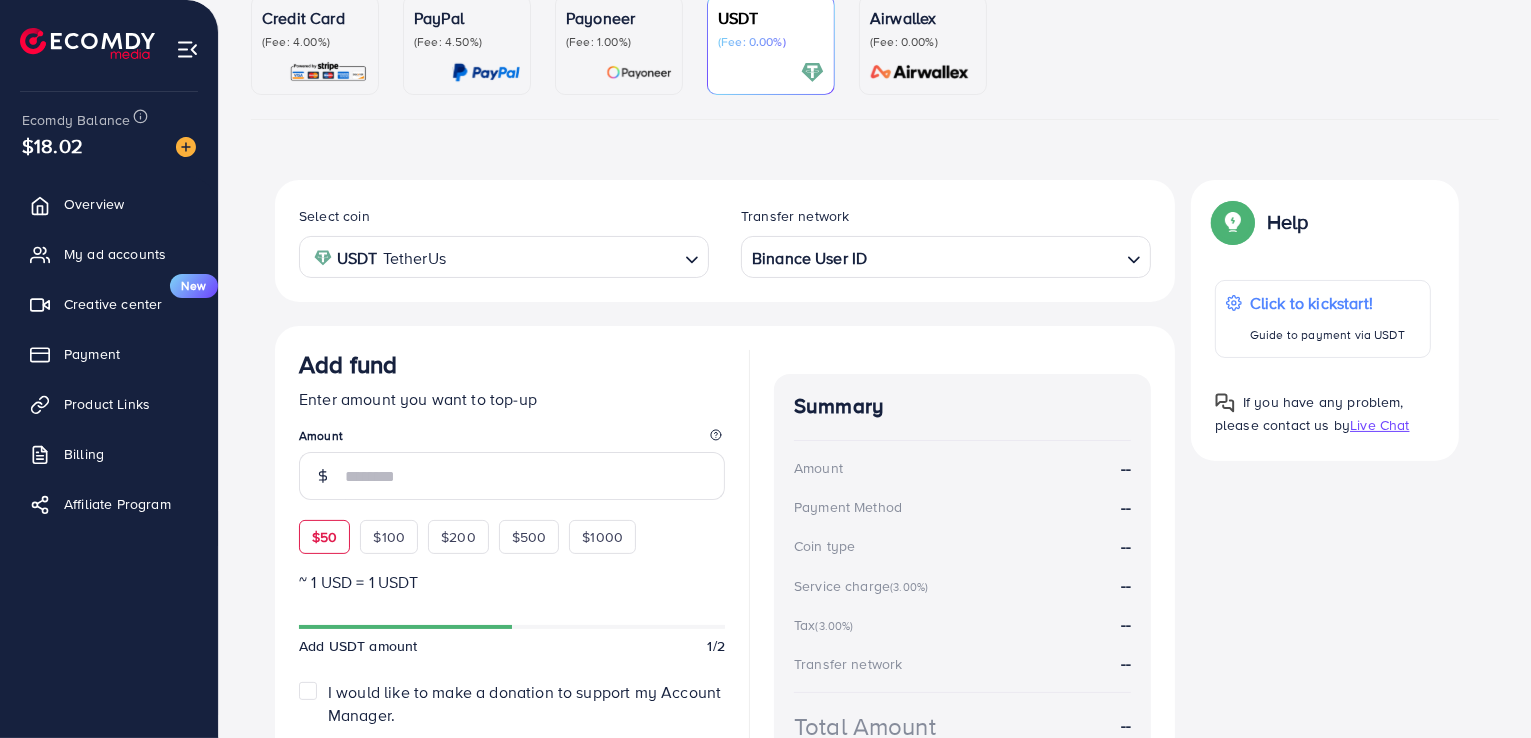 click on "$50" at bounding box center (324, 537) 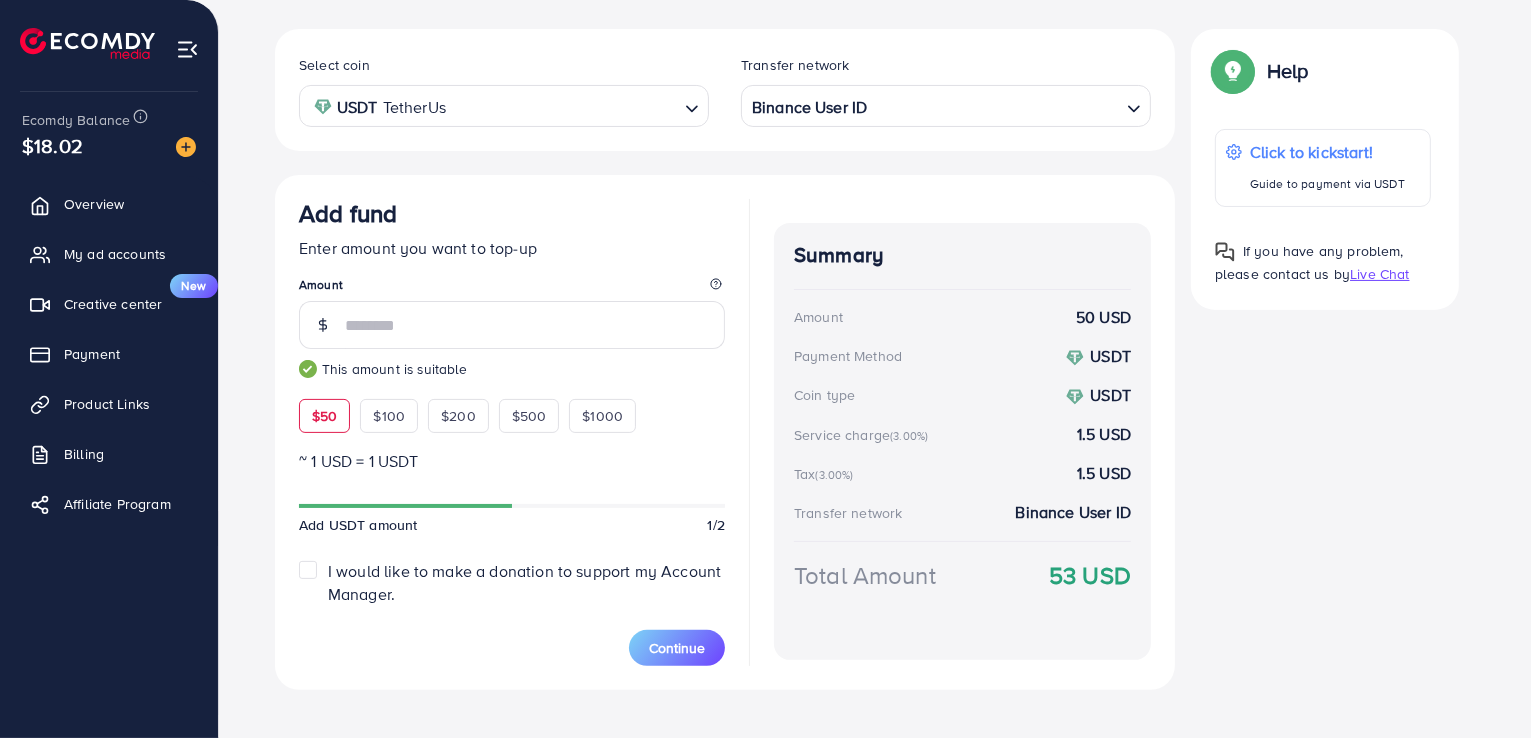 scroll, scrollTop: 374, scrollLeft: 0, axis: vertical 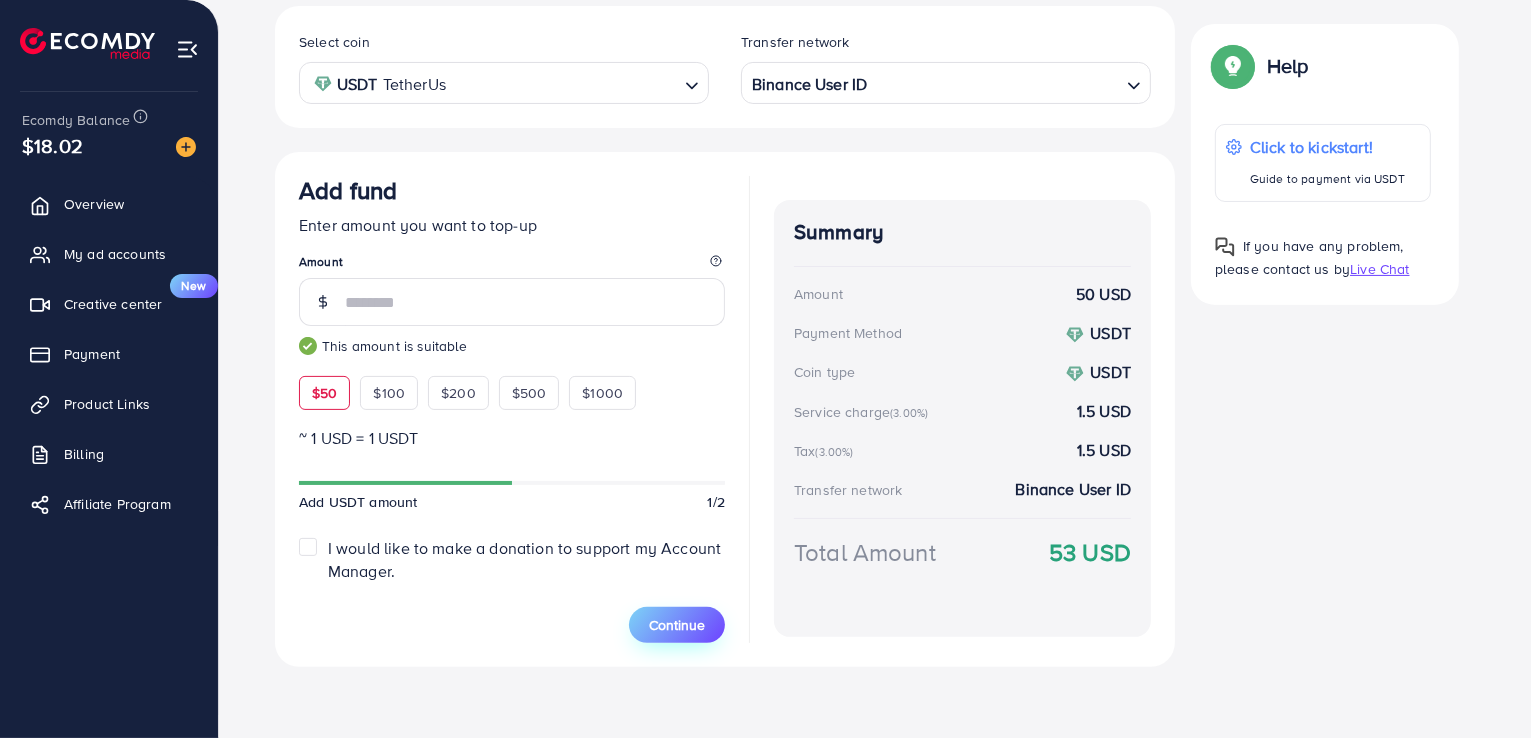 click on "Continue" at bounding box center [677, 625] 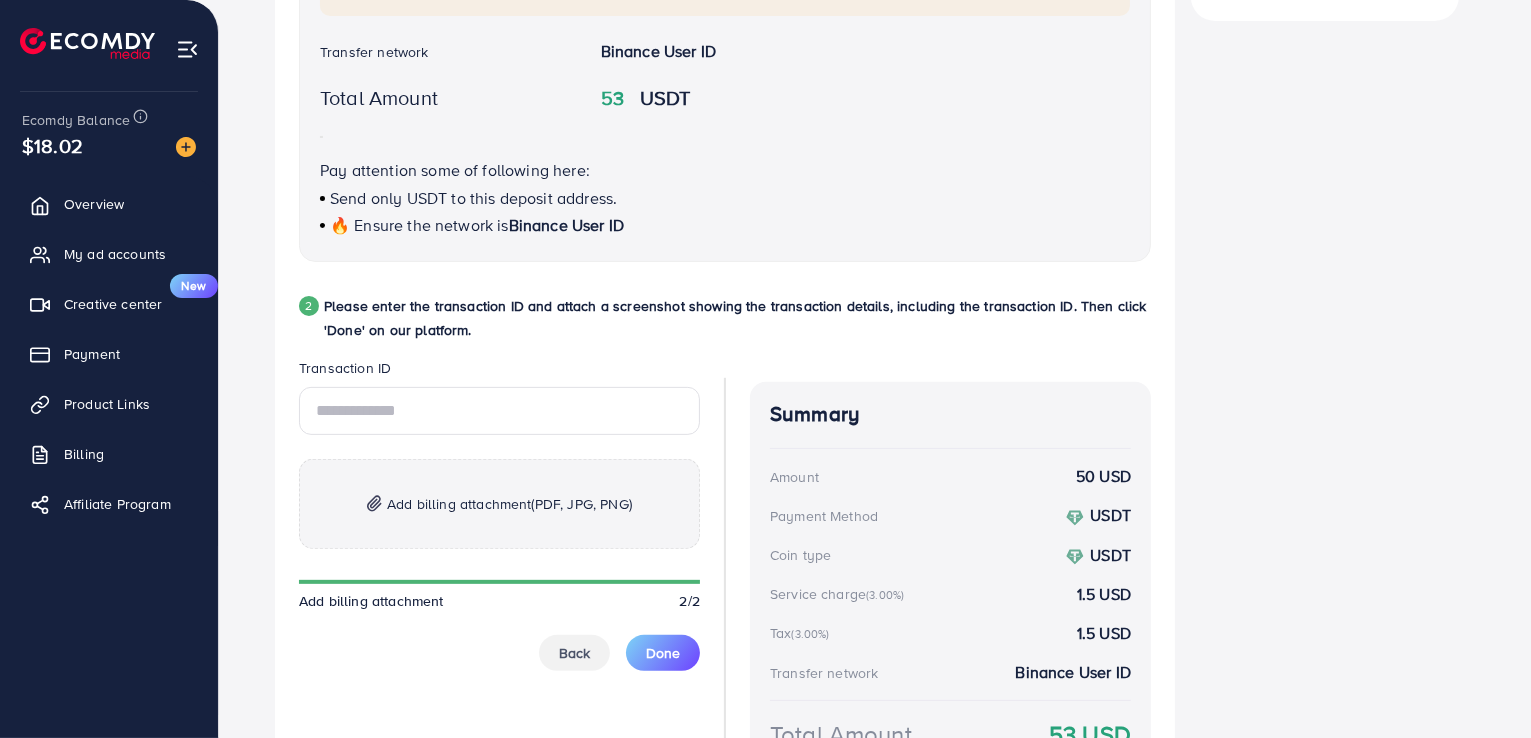 scroll, scrollTop: 674, scrollLeft: 0, axis: vertical 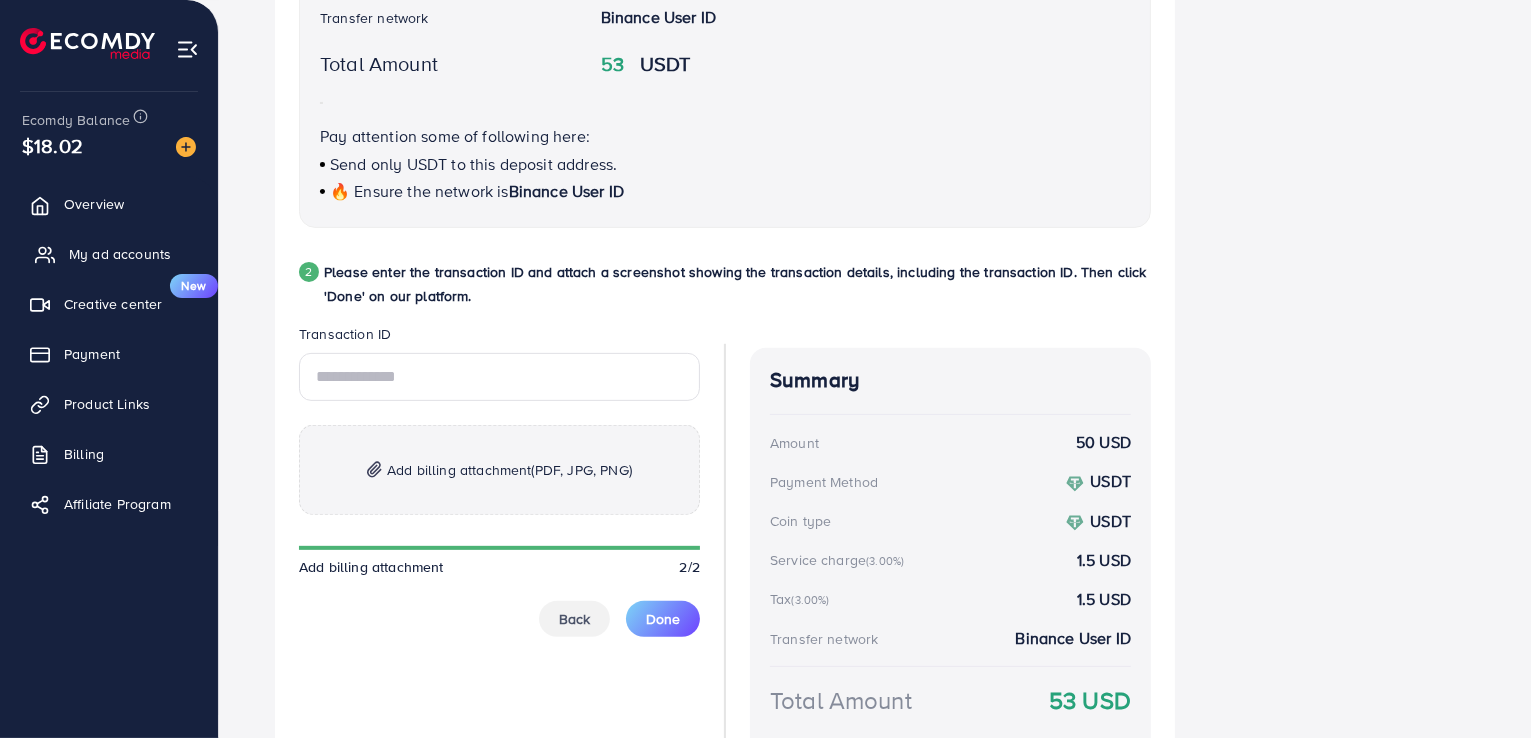 click on "My ad accounts" at bounding box center (120, 254) 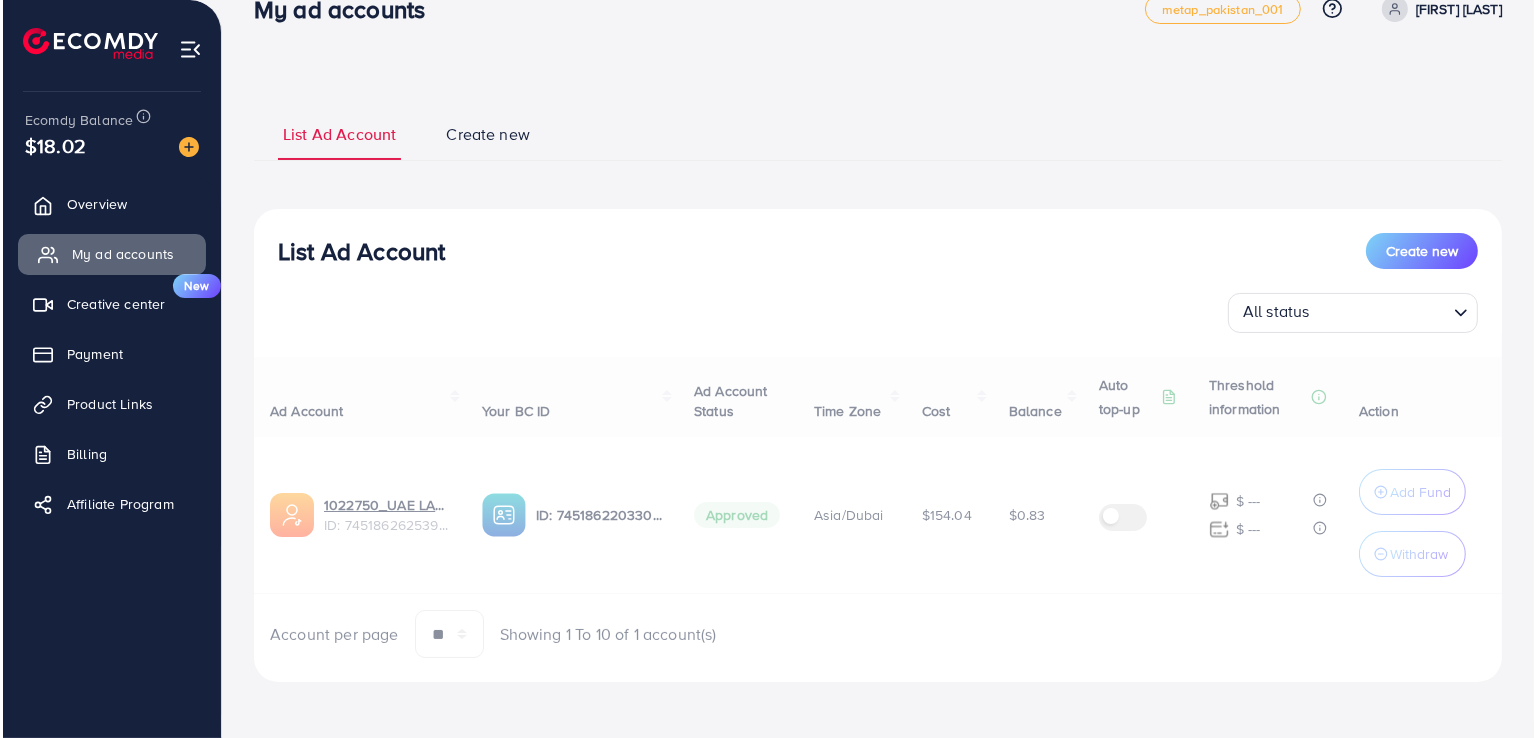 scroll, scrollTop: 0, scrollLeft: 0, axis: both 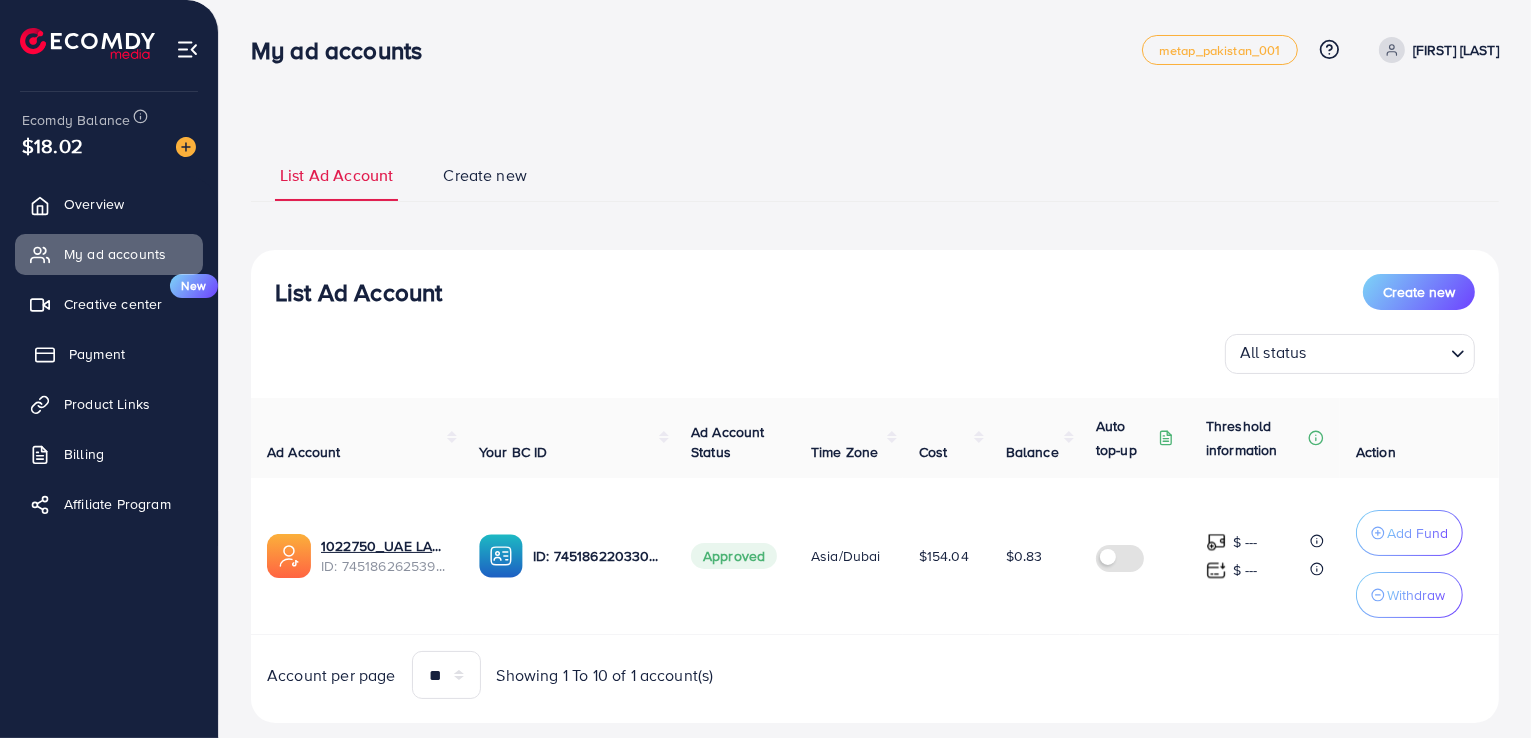 click on "Payment" at bounding box center [97, 354] 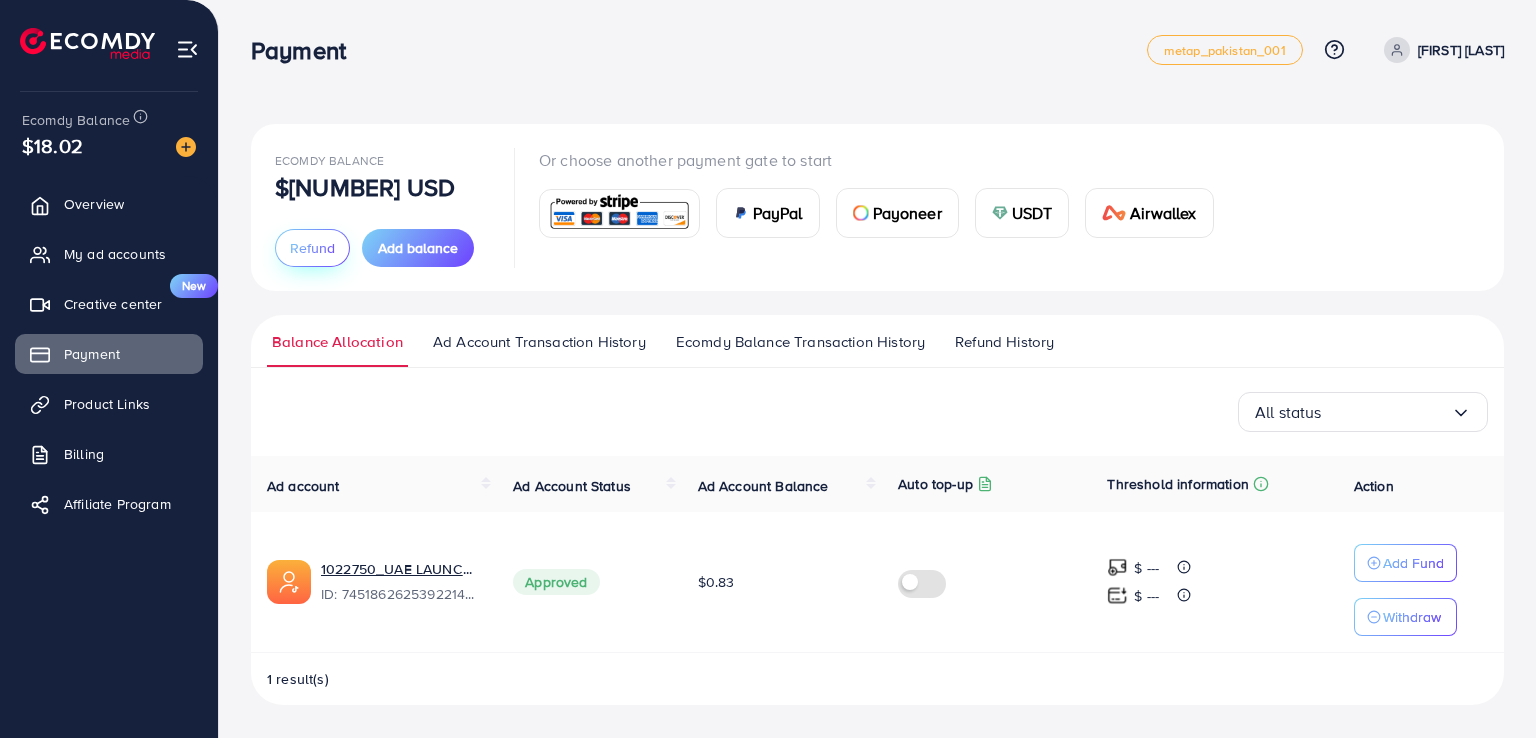 click on "Refund" at bounding box center [312, 248] 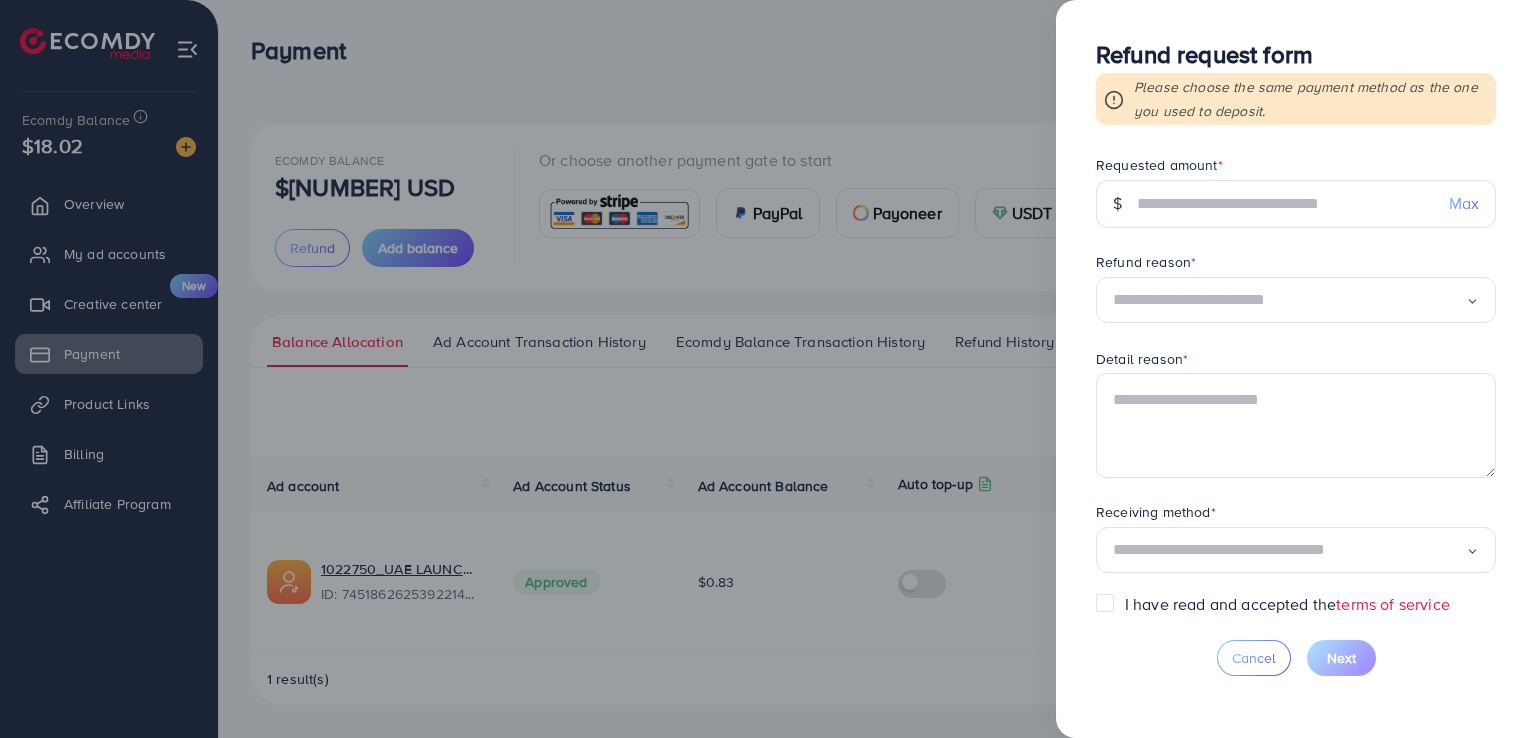 click at bounding box center (1289, 300) 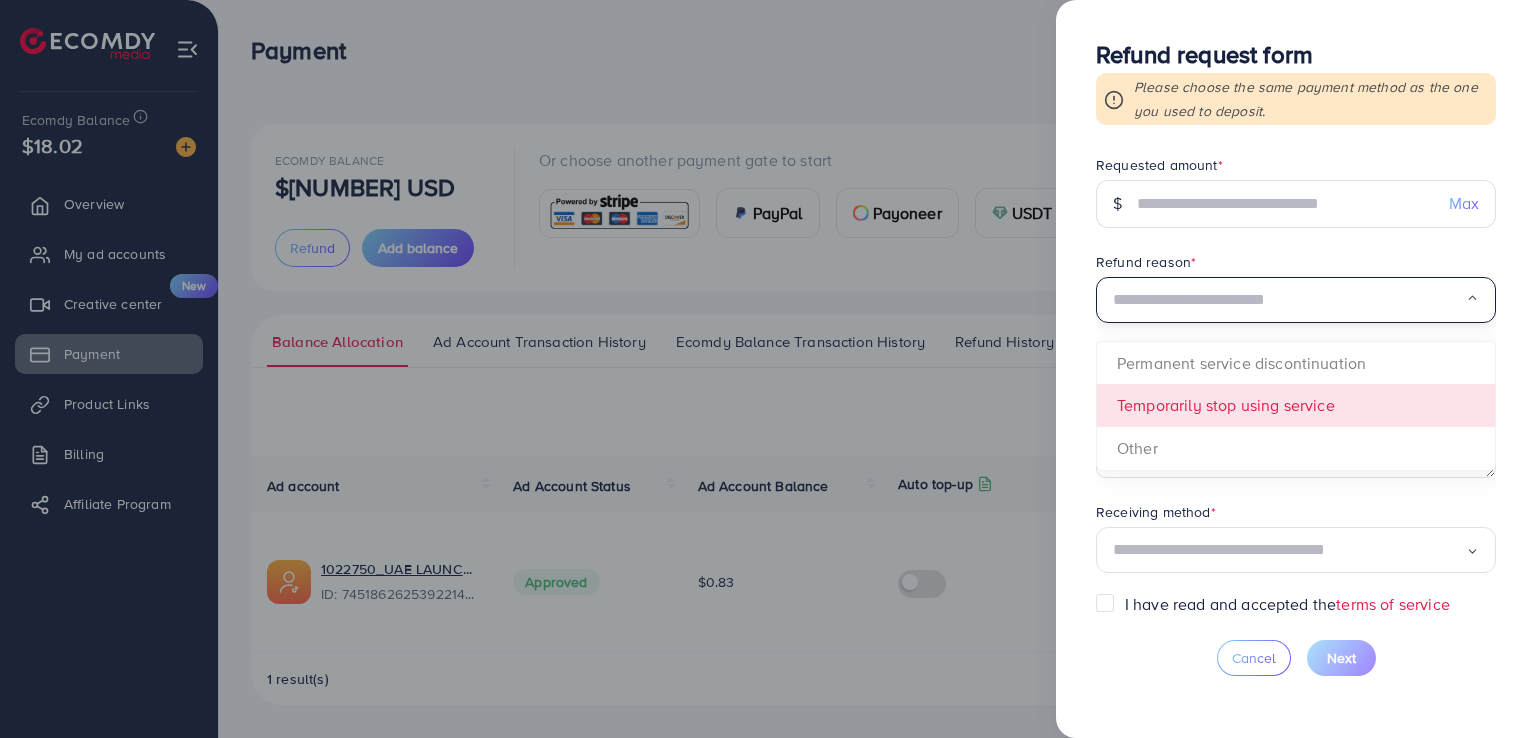 click on "Requested amount  * $  Max   Refund reason  *           Loading...
Permanent service discontinuation
Temporarily stop using service
Other
Detail reason  *  Receiving method  *           Loading..." at bounding box center (1296, 374) 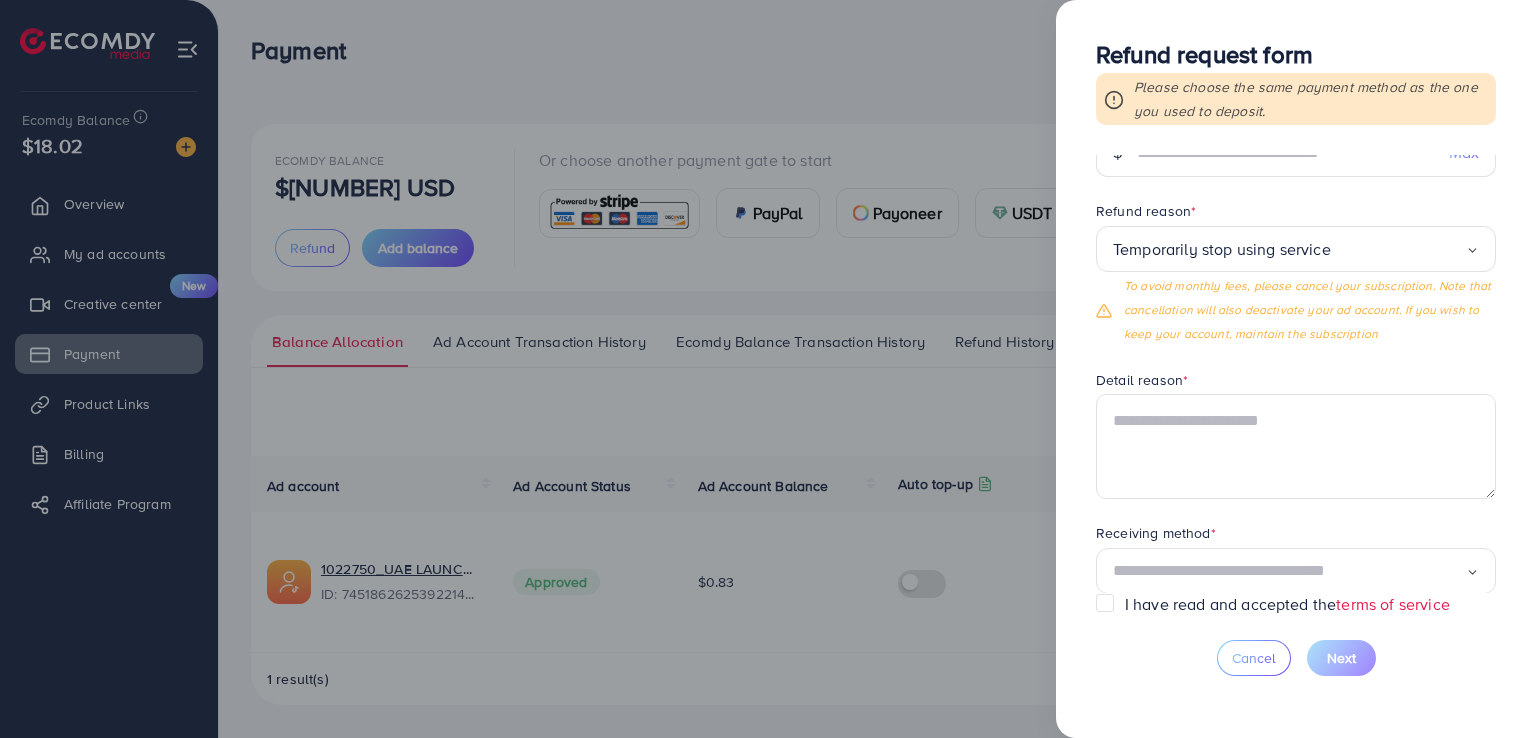scroll, scrollTop: 77, scrollLeft: 0, axis: vertical 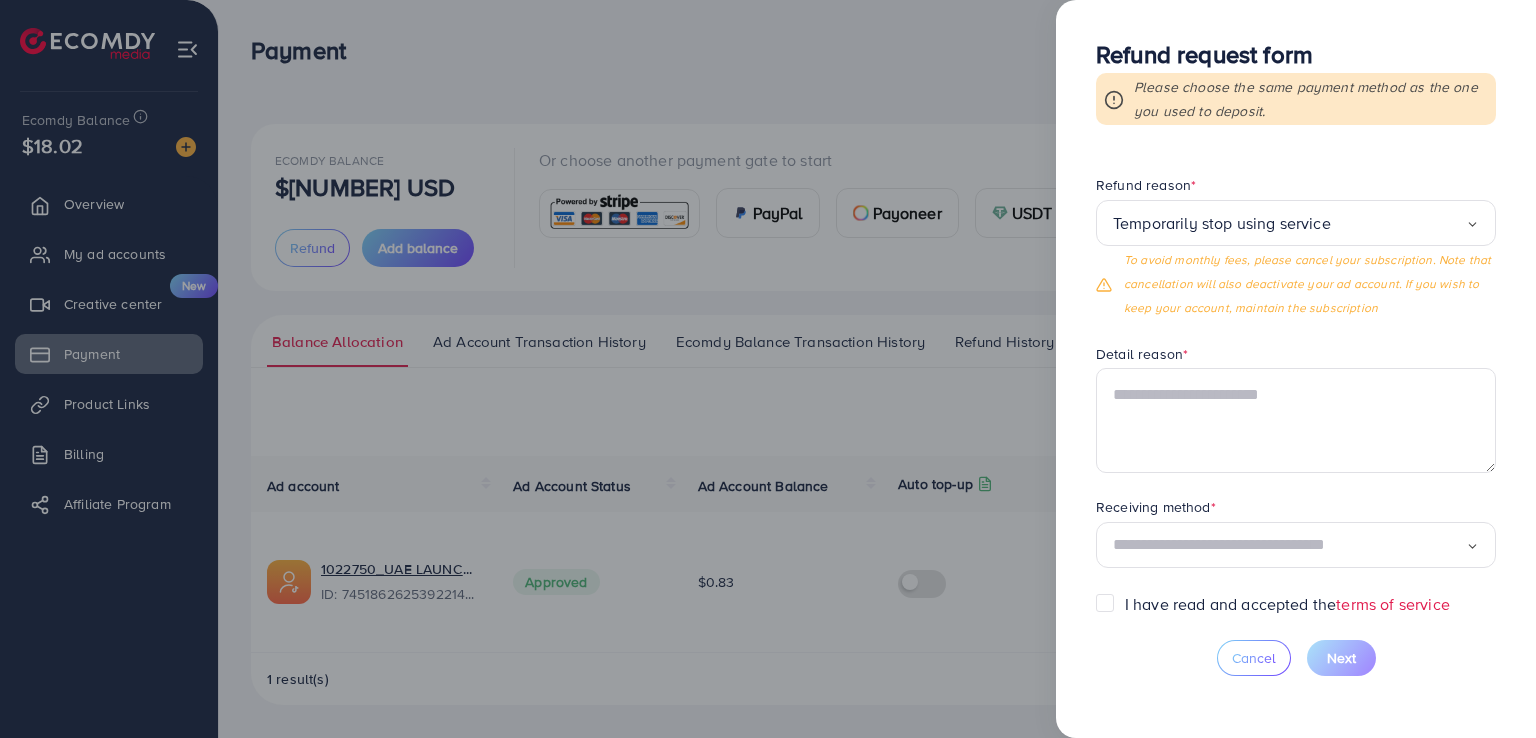 click at bounding box center [1289, 545] 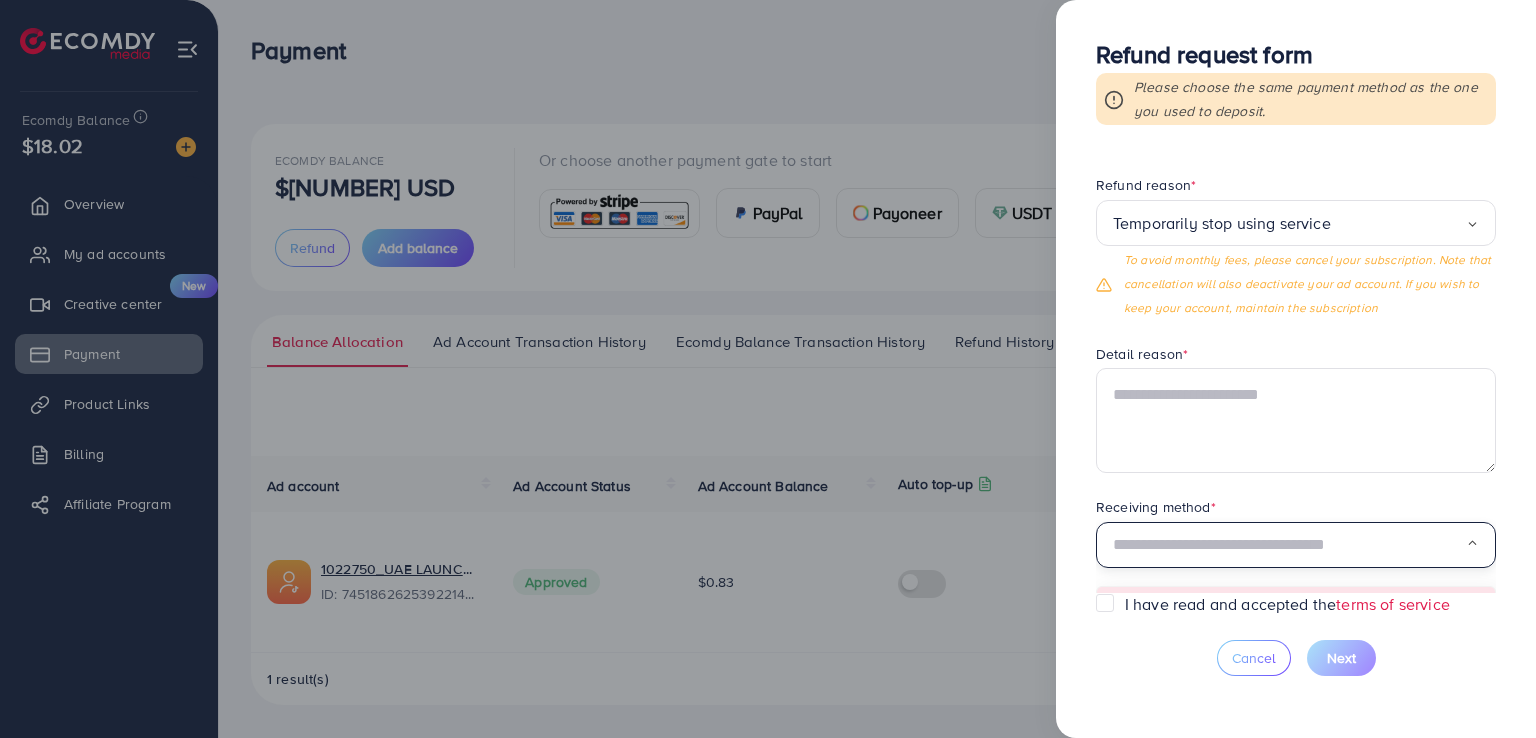 scroll, scrollTop: 113, scrollLeft: 0, axis: vertical 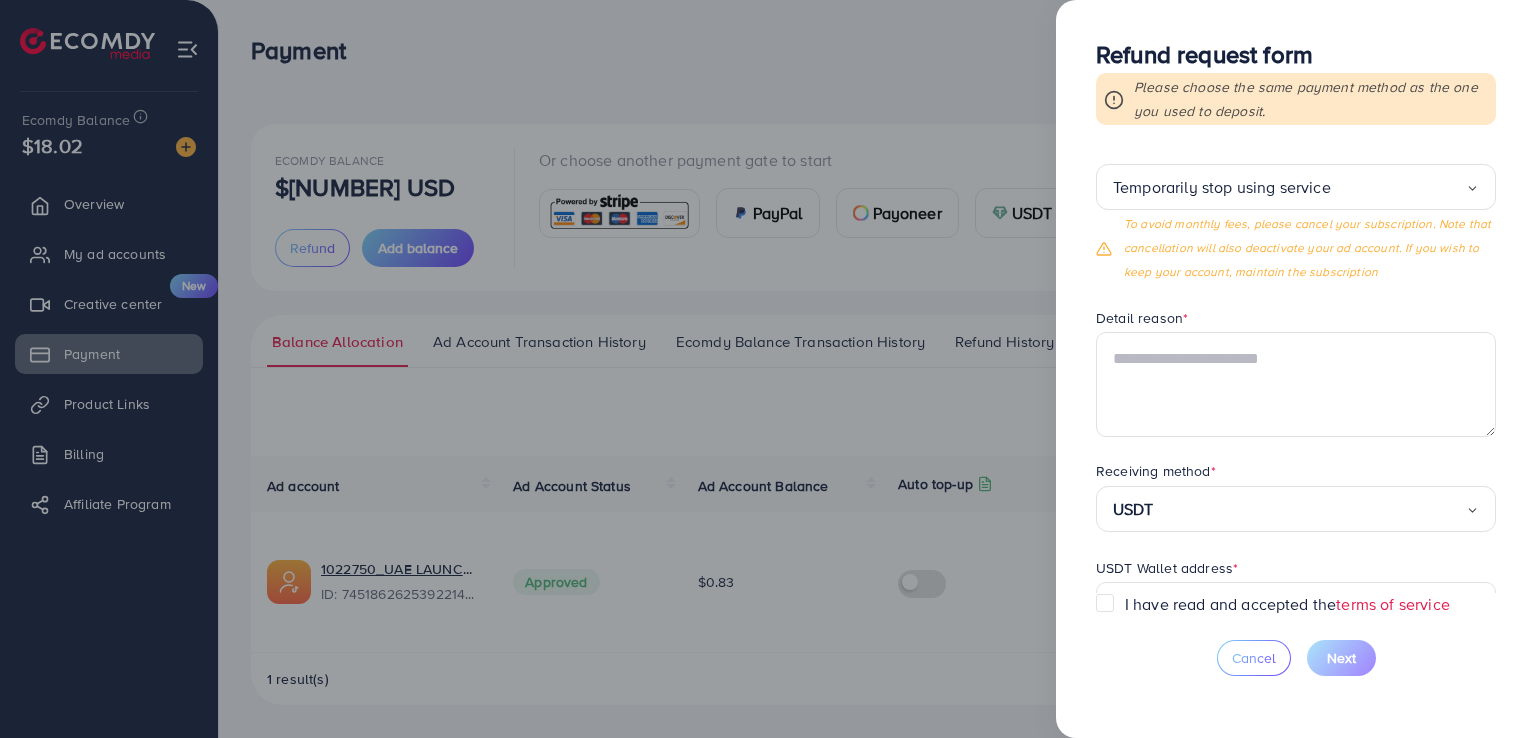 click on "Requested amount  * $  Max   Refund reason  *
Temporarily stop using service
Loading...      To avoid monthly fees, please cancel your subscription. Note that cancellation will also deactivate your ad account. If you wish to keep your account, maintain the subscription   Detail reason  *  Receiving method  *   USDT           Loading...     USDT        USDT Wallet address  *  USDT QR code  (Optional)  Uploading a photo of your QR code will help the refund process go faster and more accurately   Click on the button or drag files here   Upload  *  Supported file JPG, PNG, JPEG   and maximum size 5MB   USDT network  *           Loading..." at bounding box center [1296, 374] 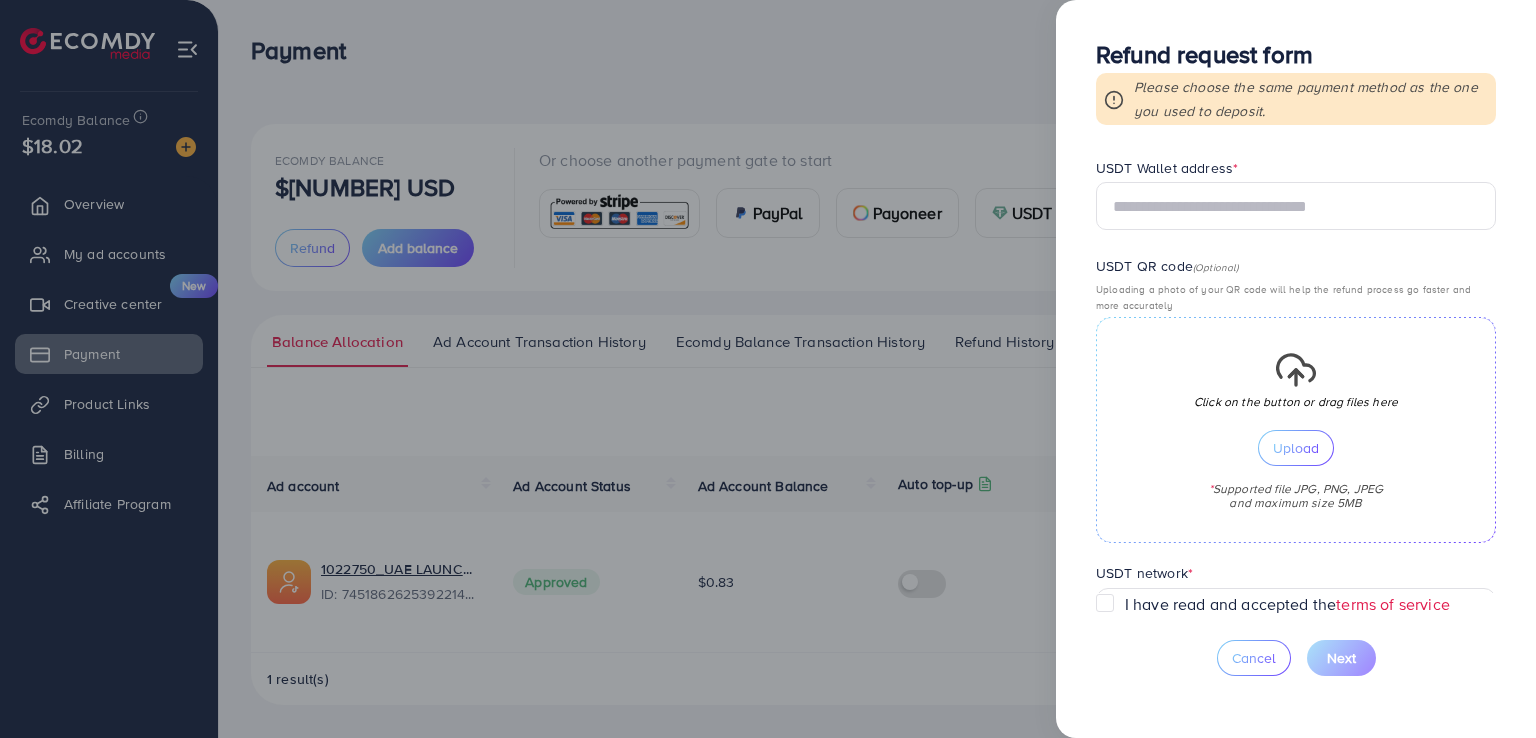 scroll, scrollTop: 580, scrollLeft: 0, axis: vertical 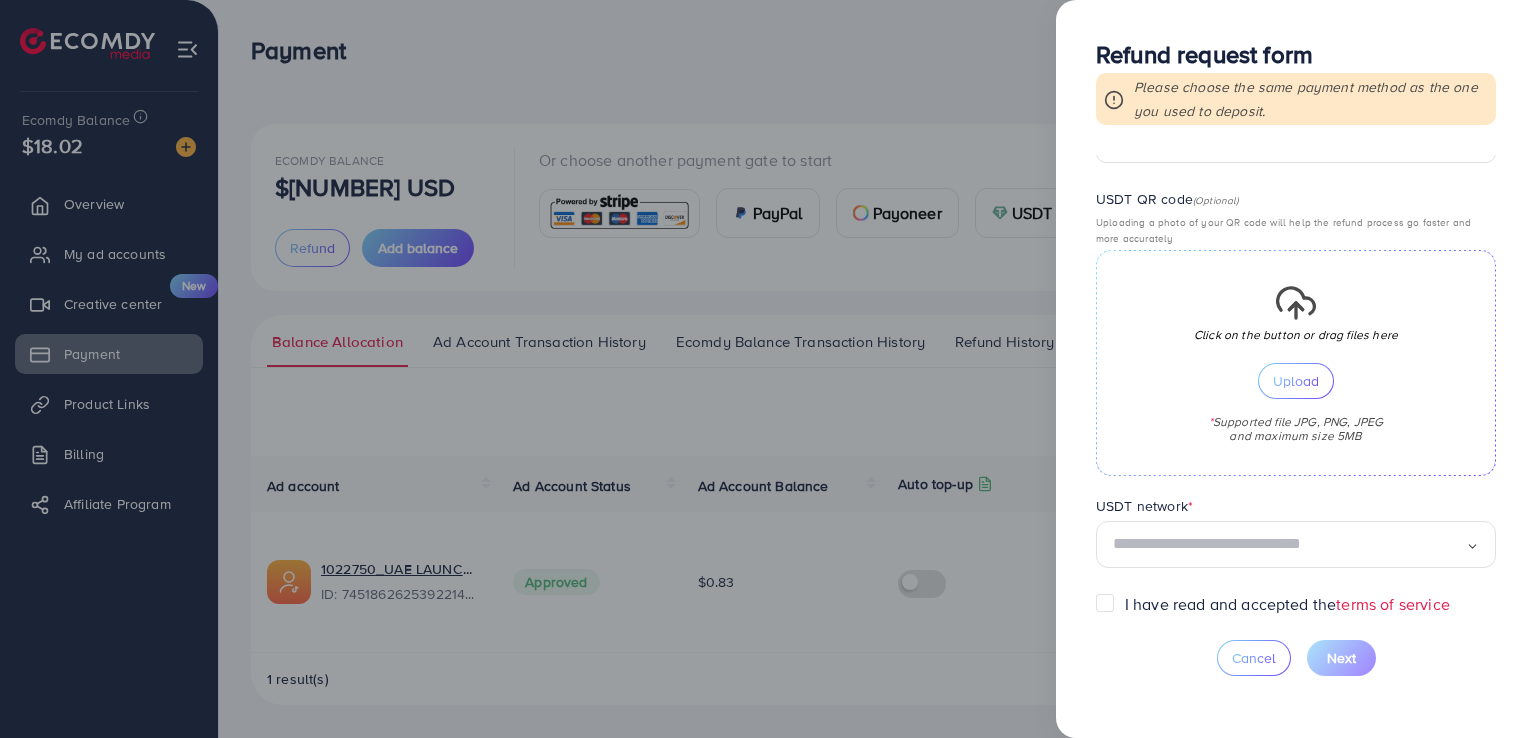 click at bounding box center [1289, 544] 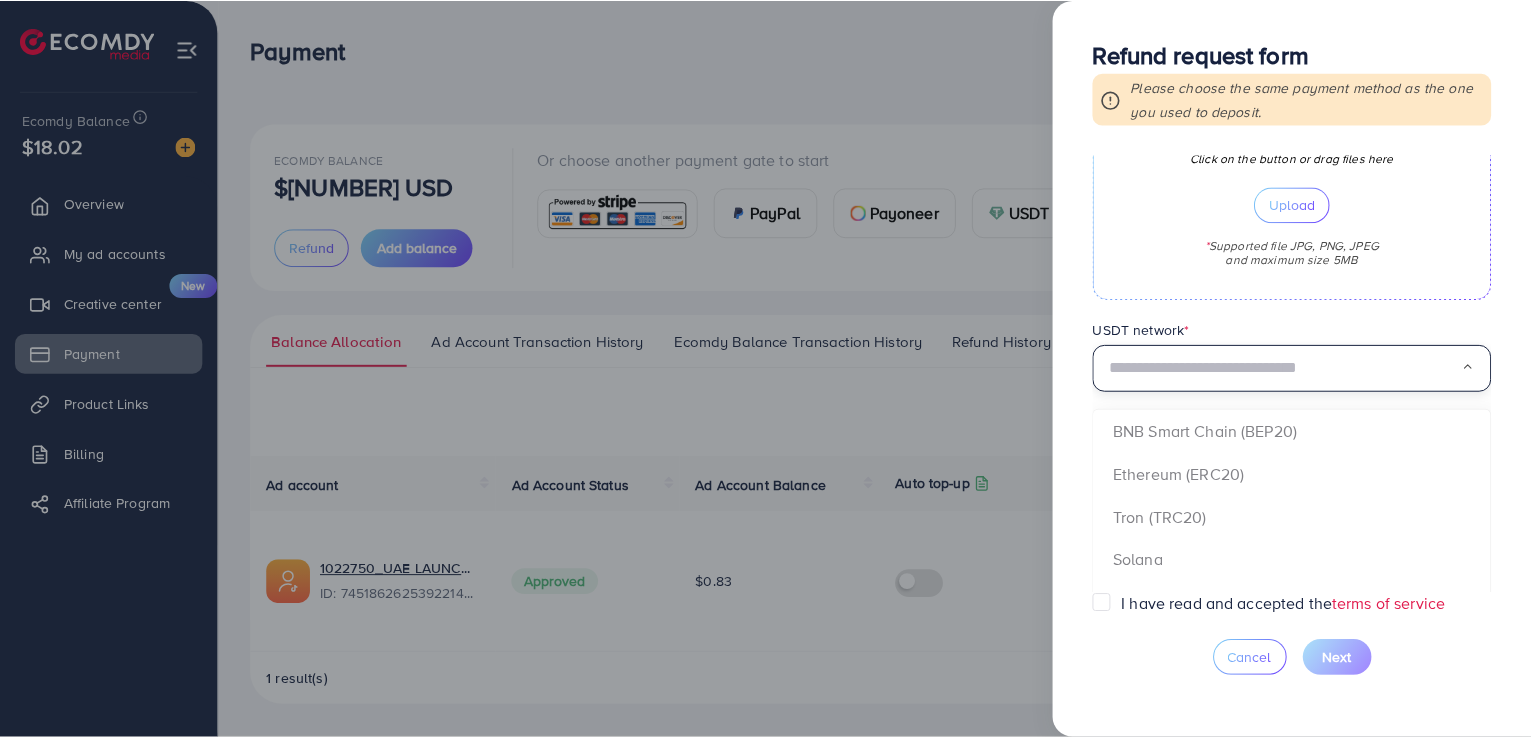 scroll, scrollTop: 780, scrollLeft: 0, axis: vertical 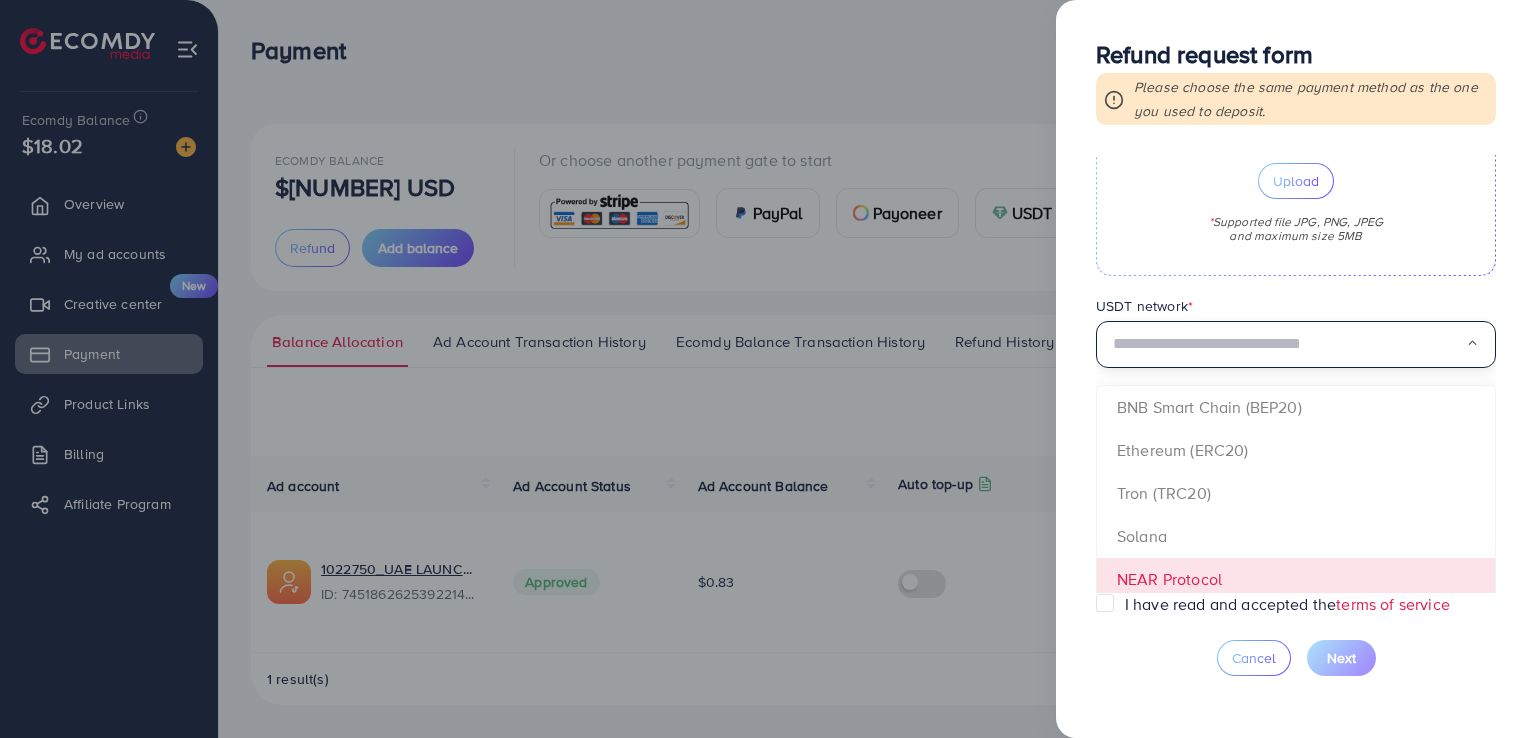 click at bounding box center [768, 369] 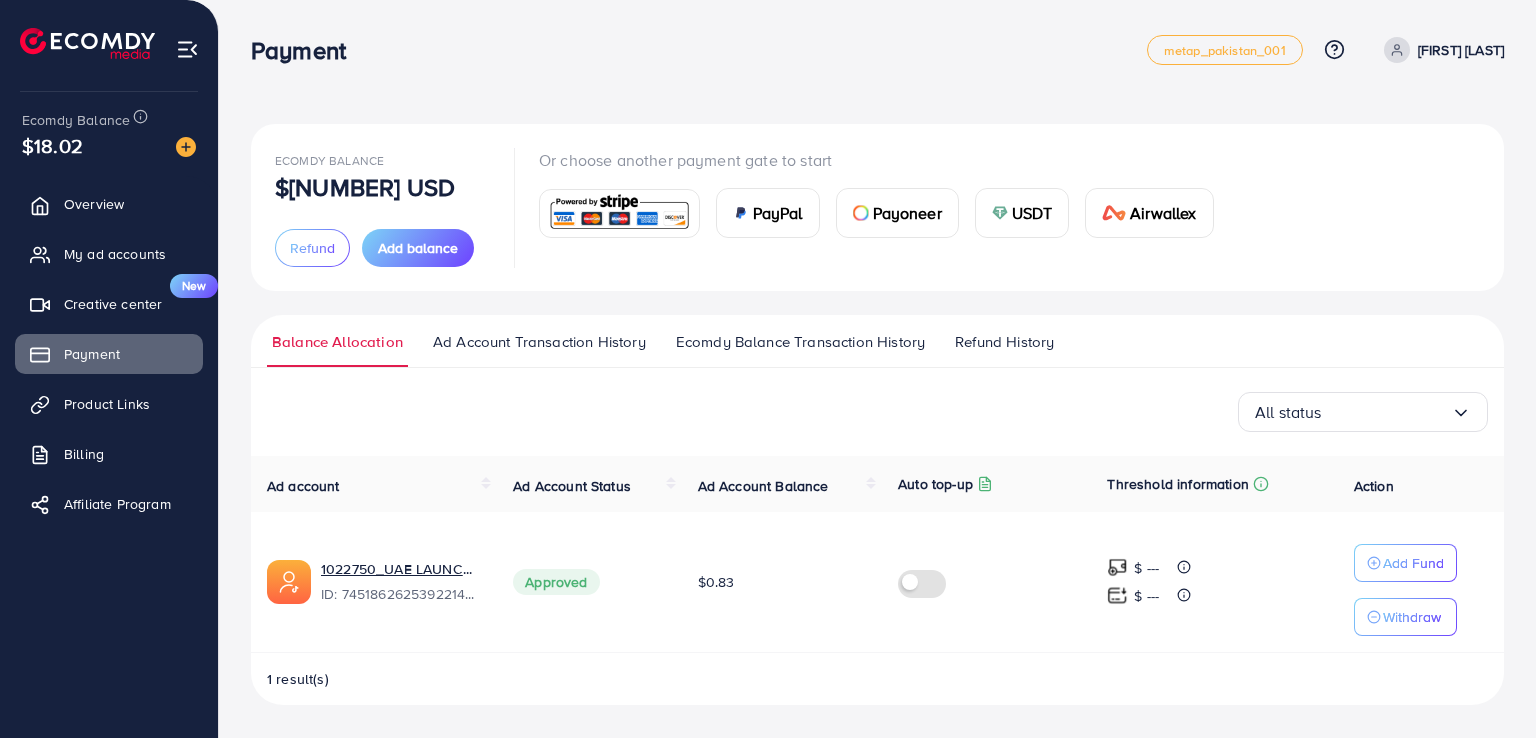 click on "Refund History" at bounding box center (1004, 342) 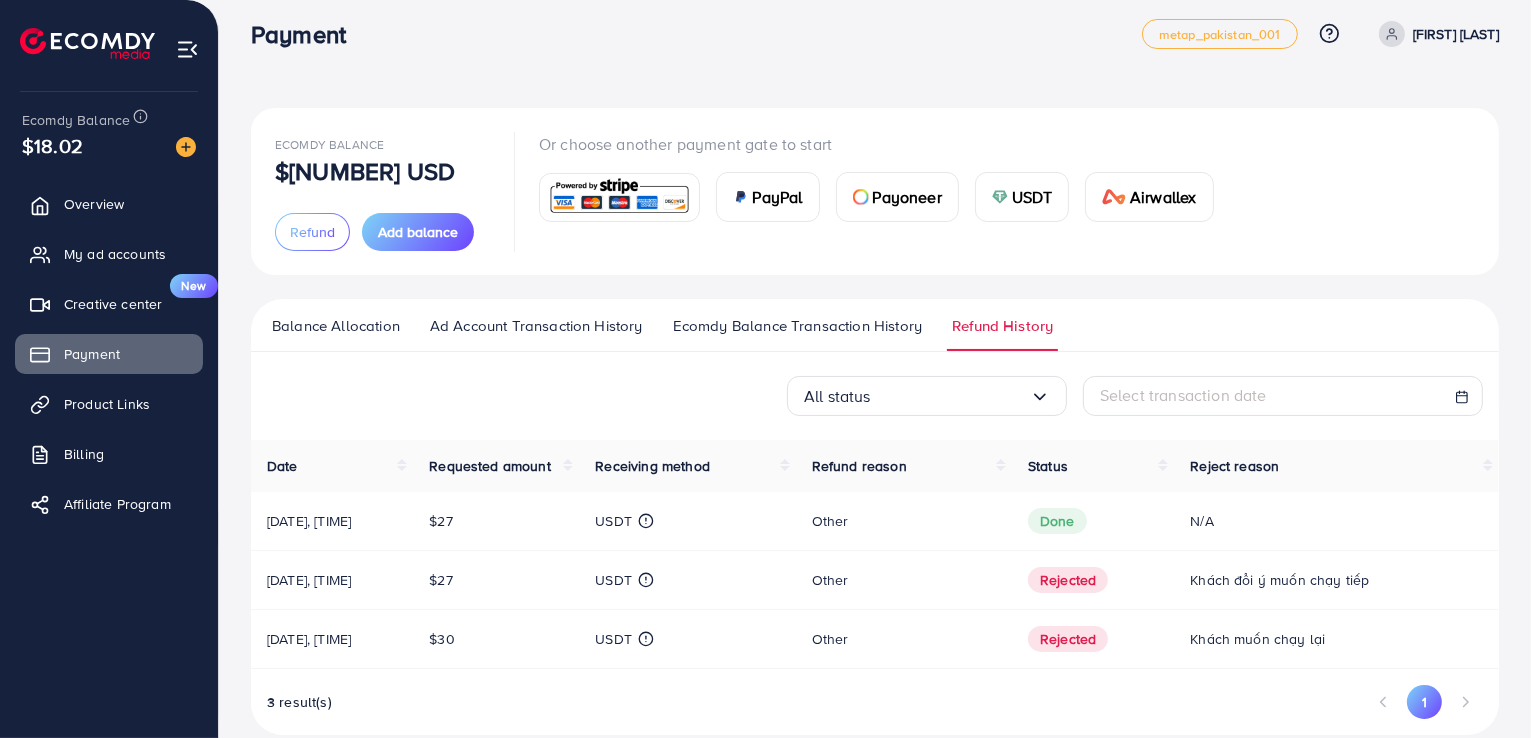 scroll, scrollTop: 0, scrollLeft: 0, axis: both 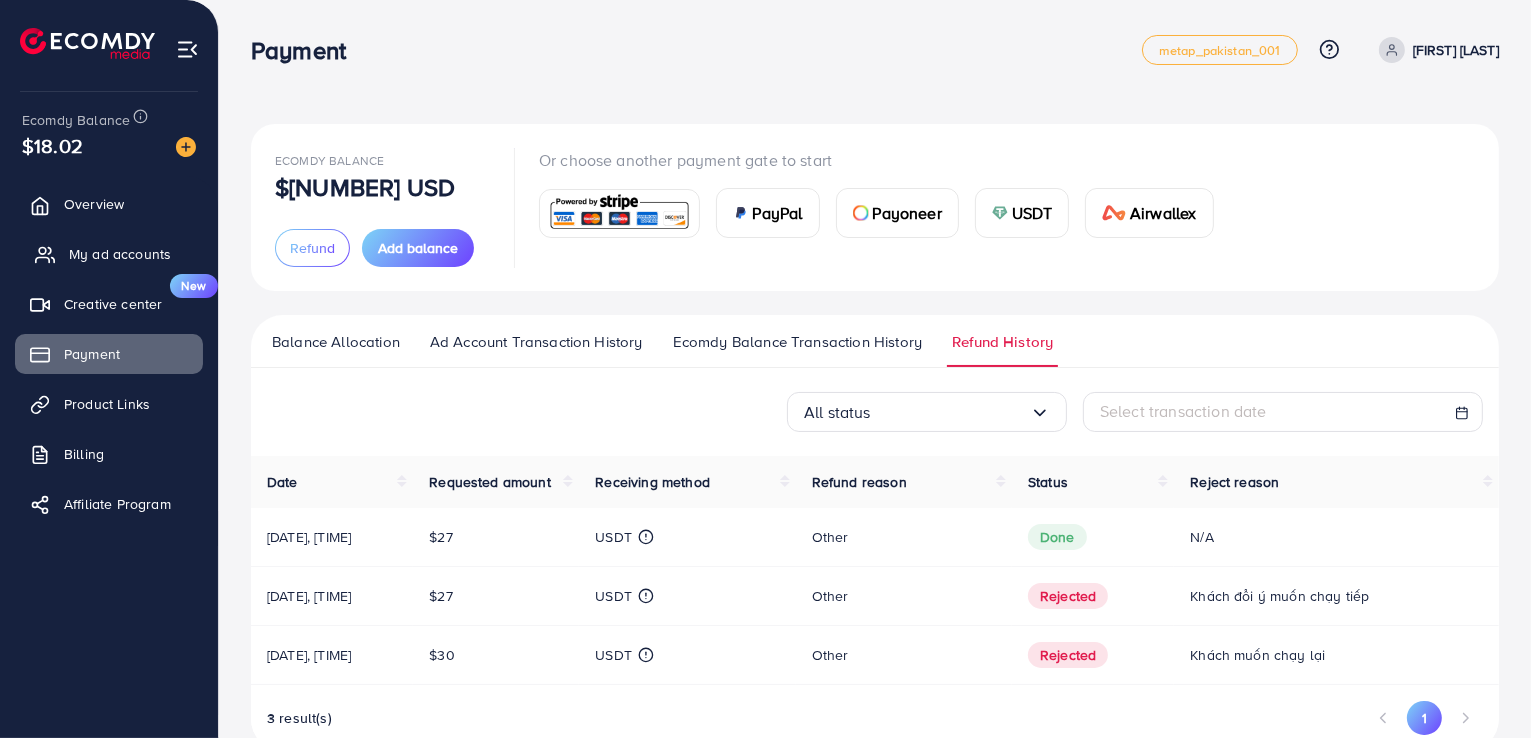 click on "My ad accounts" at bounding box center [120, 254] 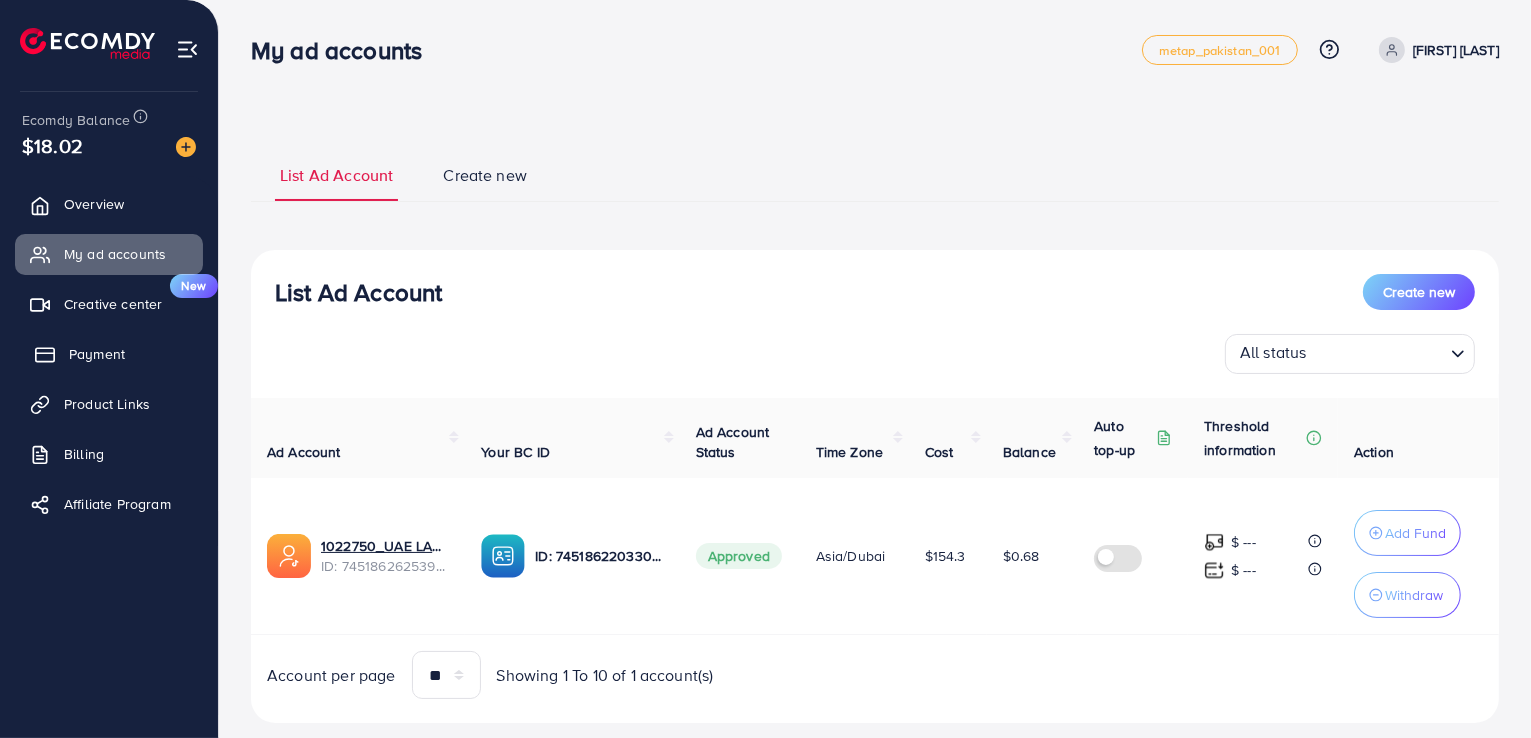 click on "Payment" at bounding box center (97, 354) 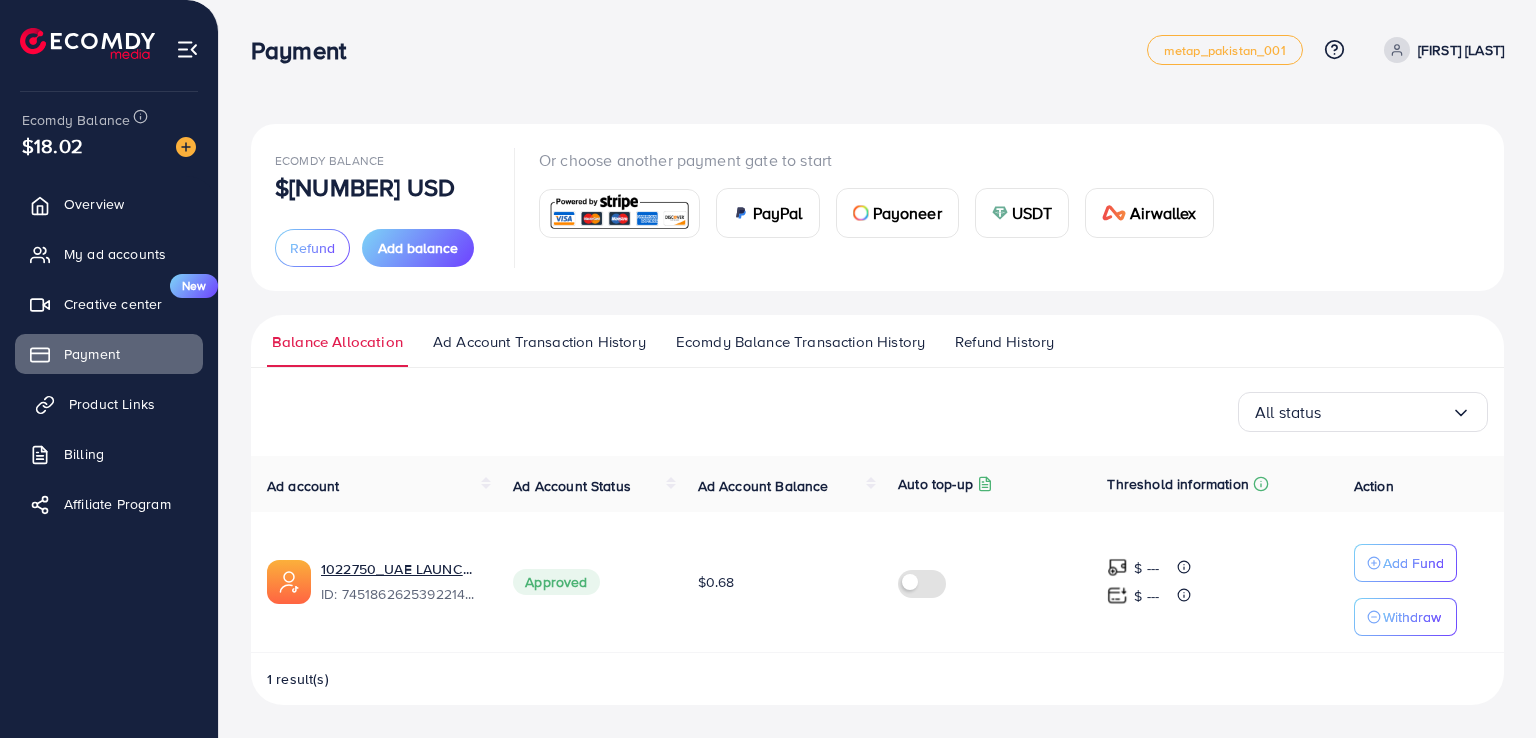click on "Product Links" at bounding box center [112, 404] 